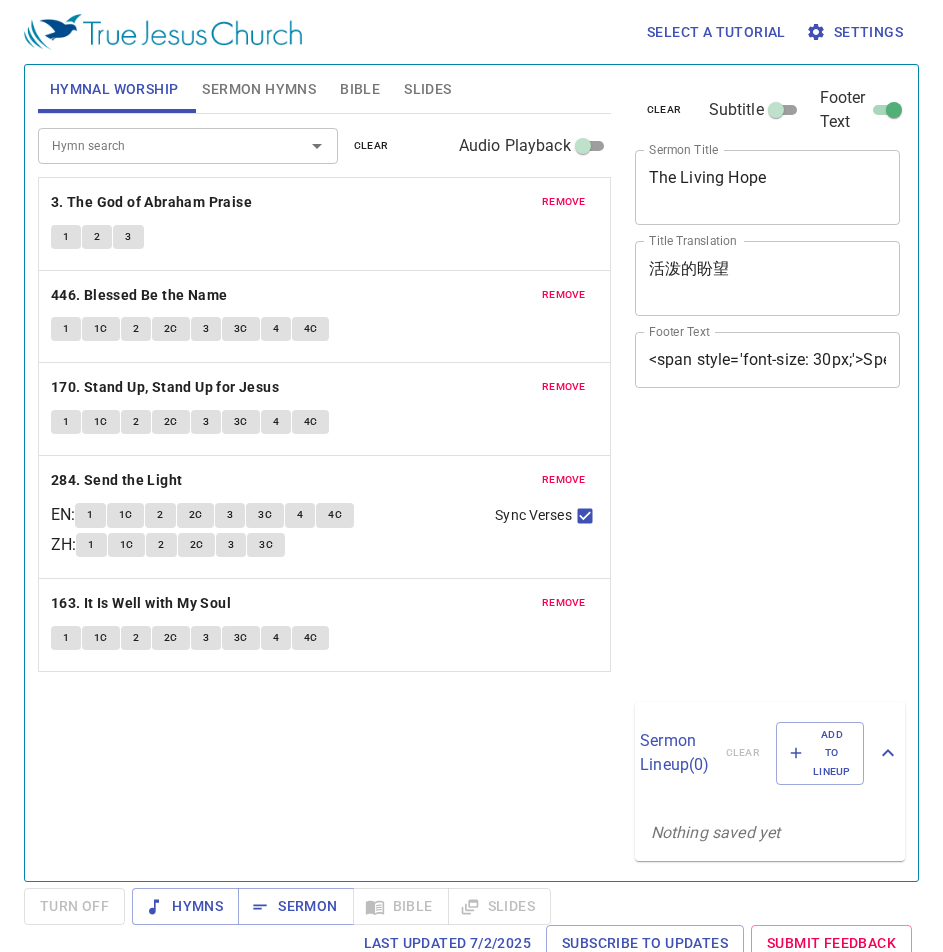 scroll, scrollTop: 0, scrollLeft: 0, axis: both 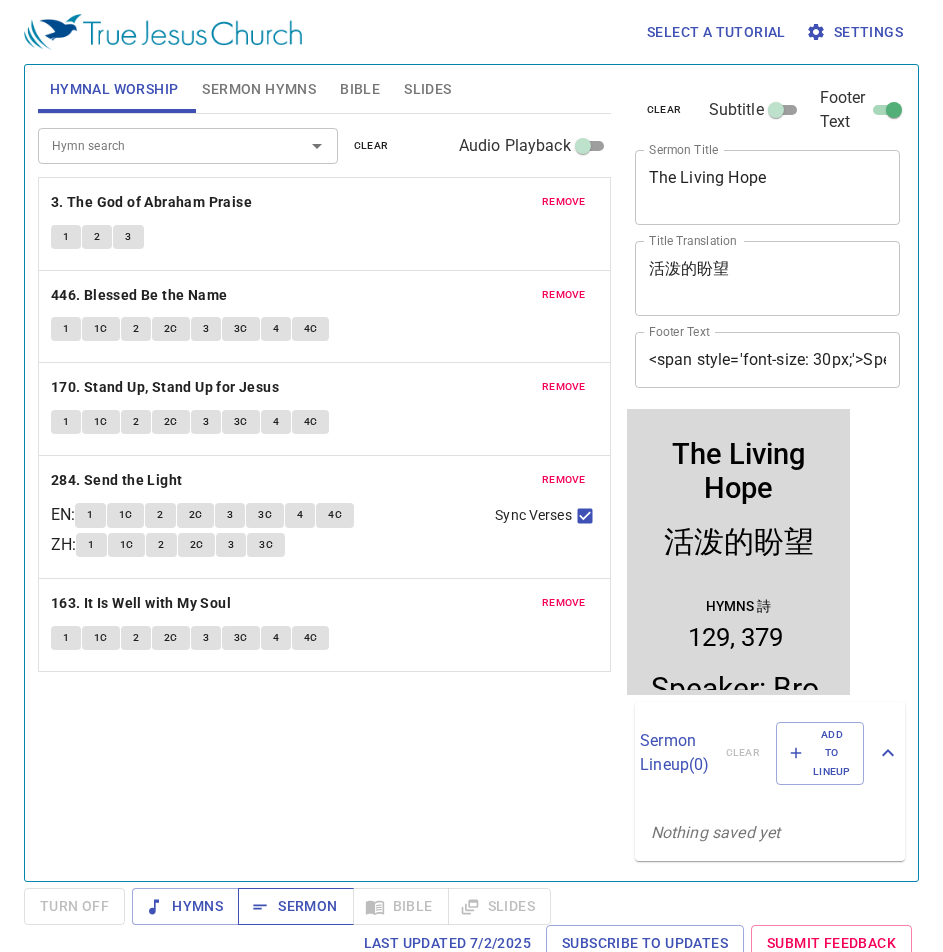 click on "Sermon" at bounding box center [295, 906] 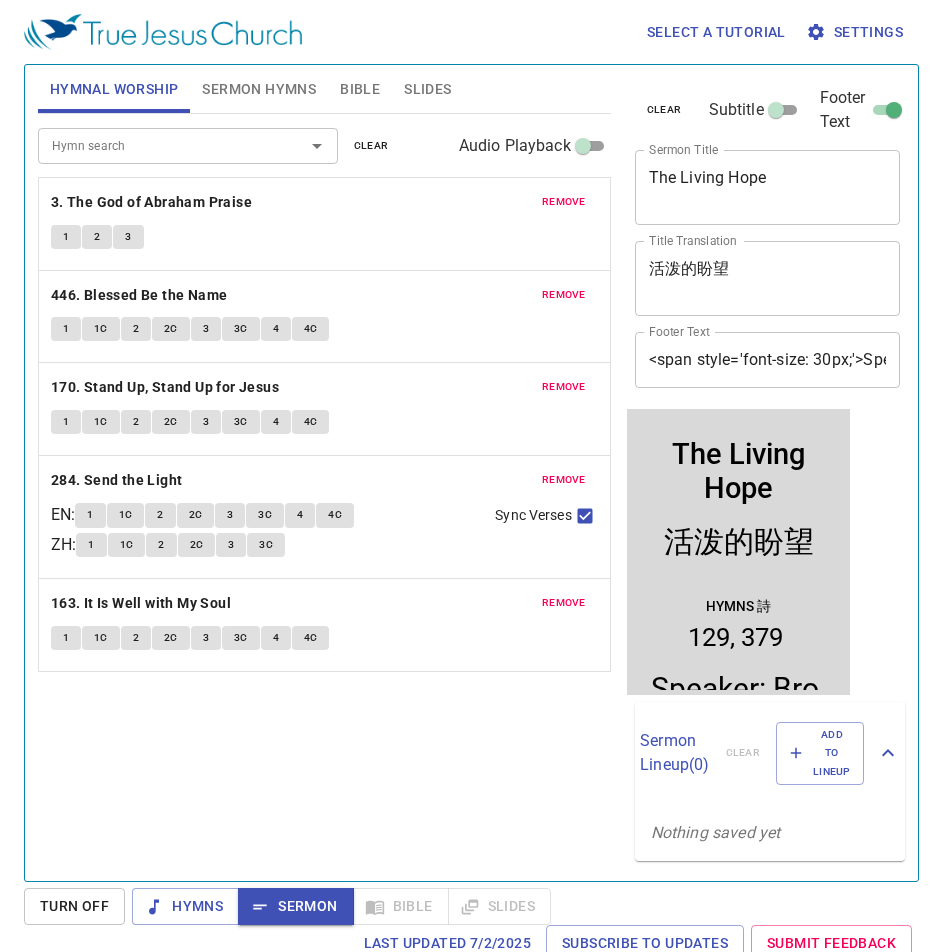 click on "The Living Hope x Sermon Title" at bounding box center (768, 187) 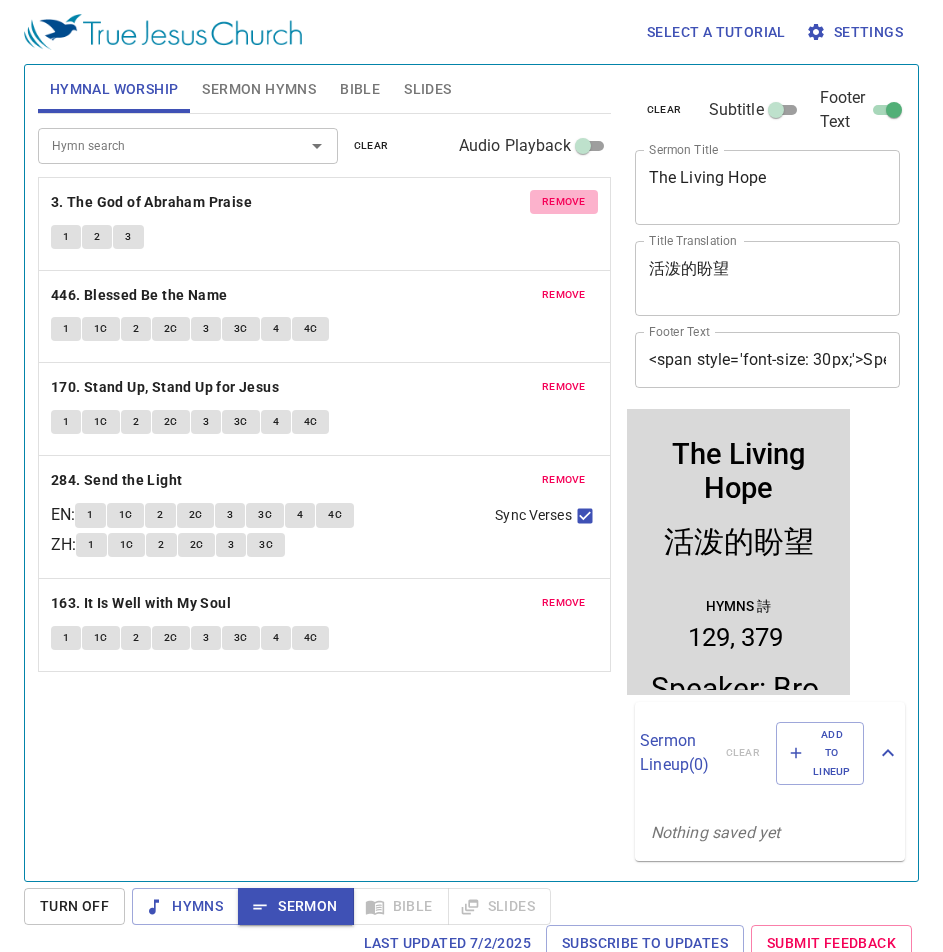 click on "remove" at bounding box center [564, 202] 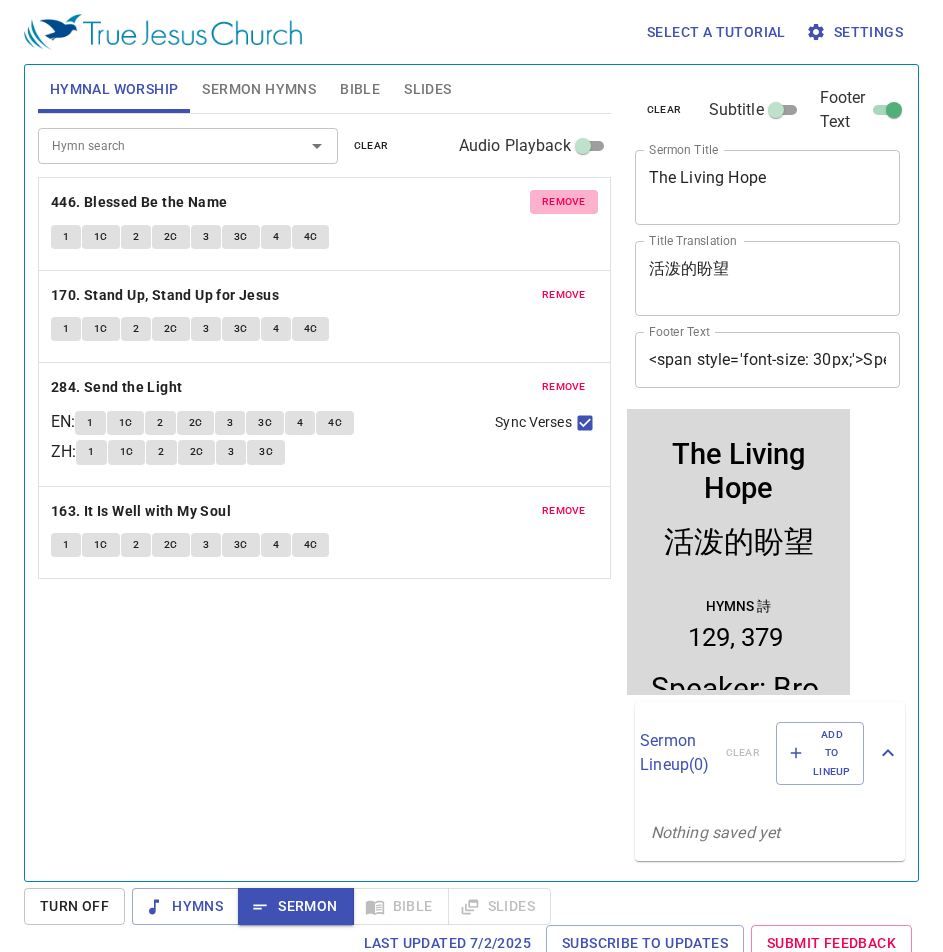 click on "remove" at bounding box center (564, 202) 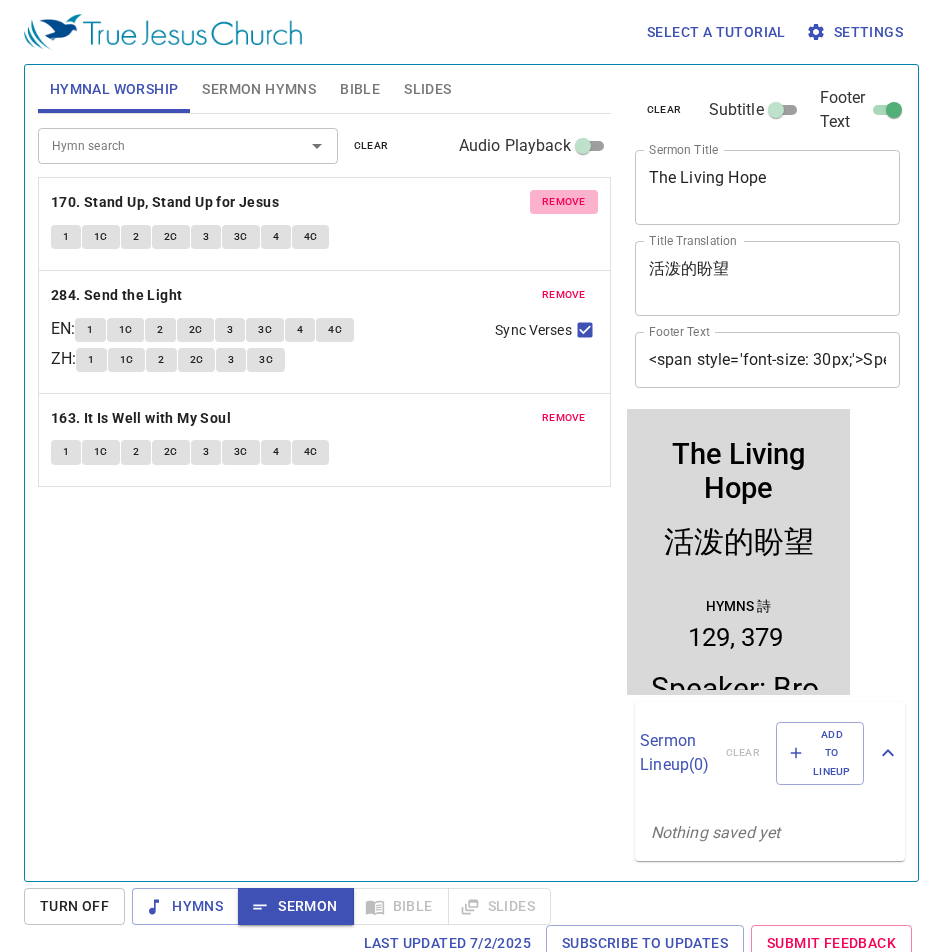 click on "remove" at bounding box center (564, 202) 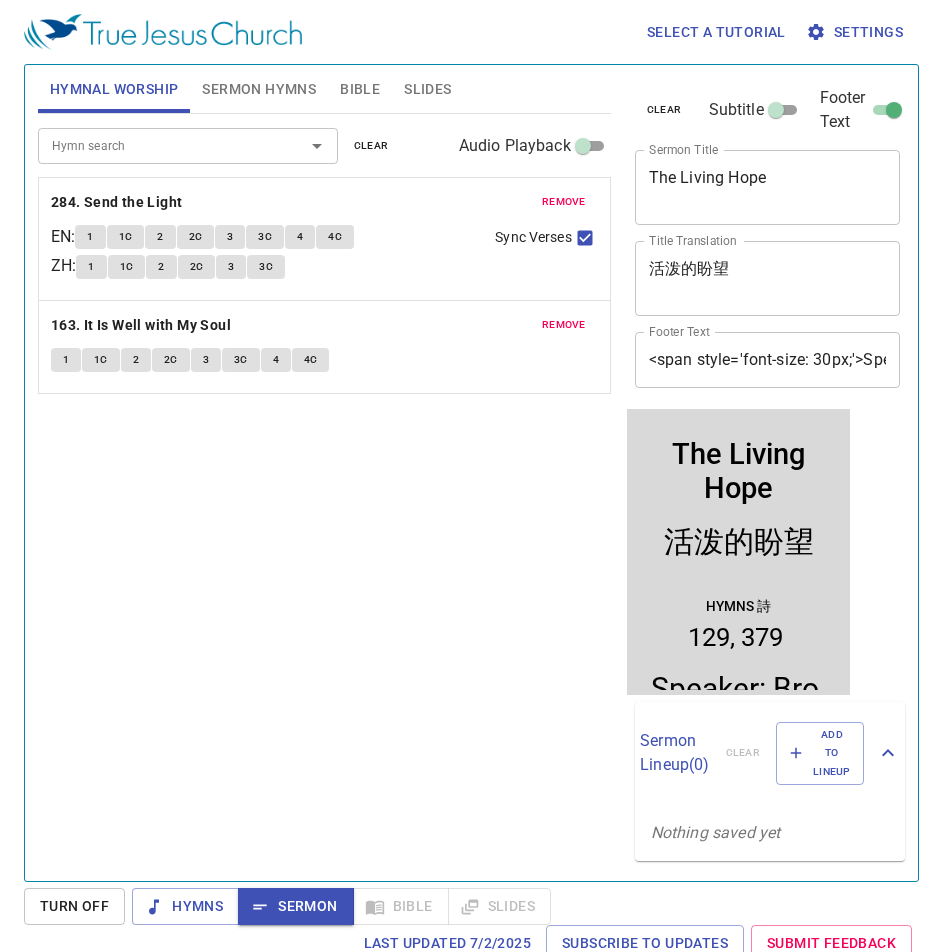click on "remove" at bounding box center (564, 202) 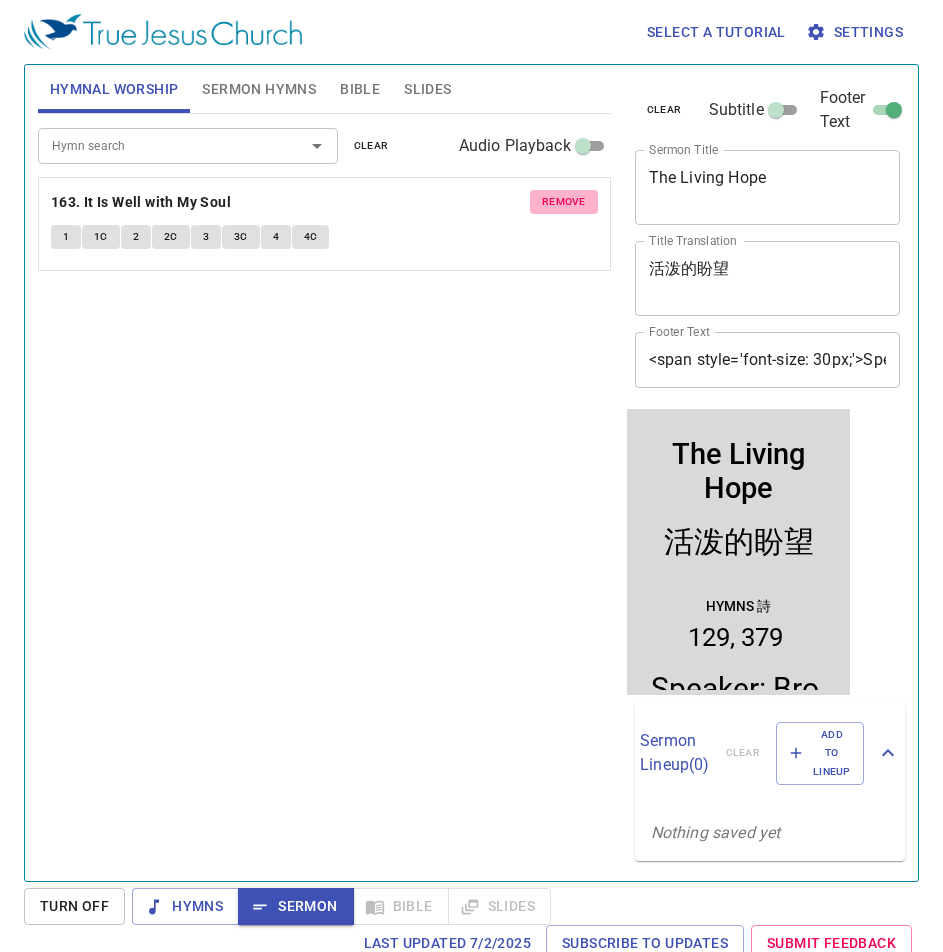 click on "remove" at bounding box center (564, 202) 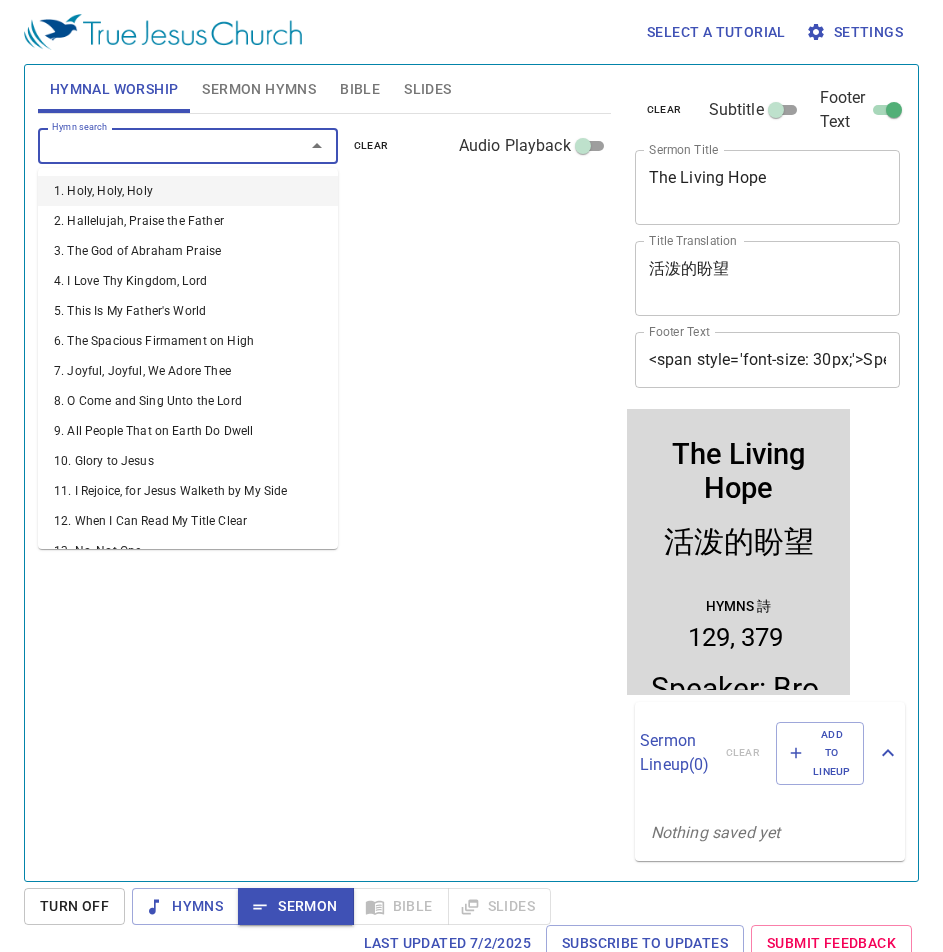 click on "Hymn search" at bounding box center (158, 145) 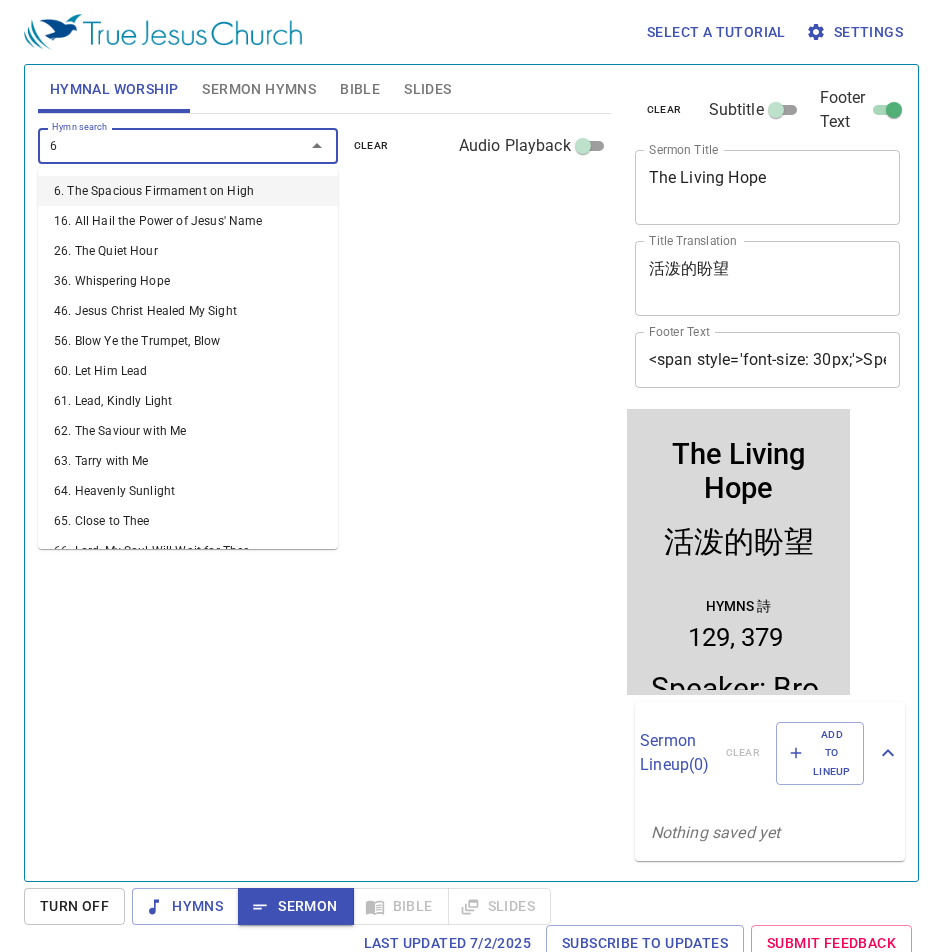 type on "62" 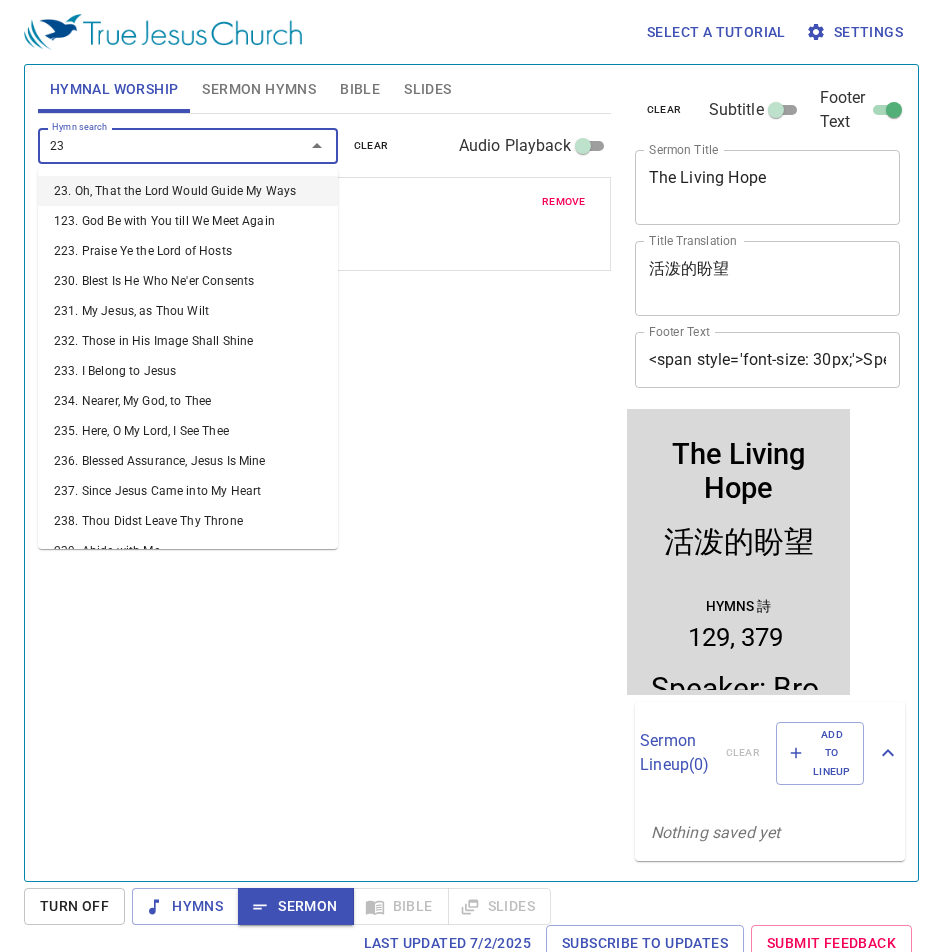 type on "237" 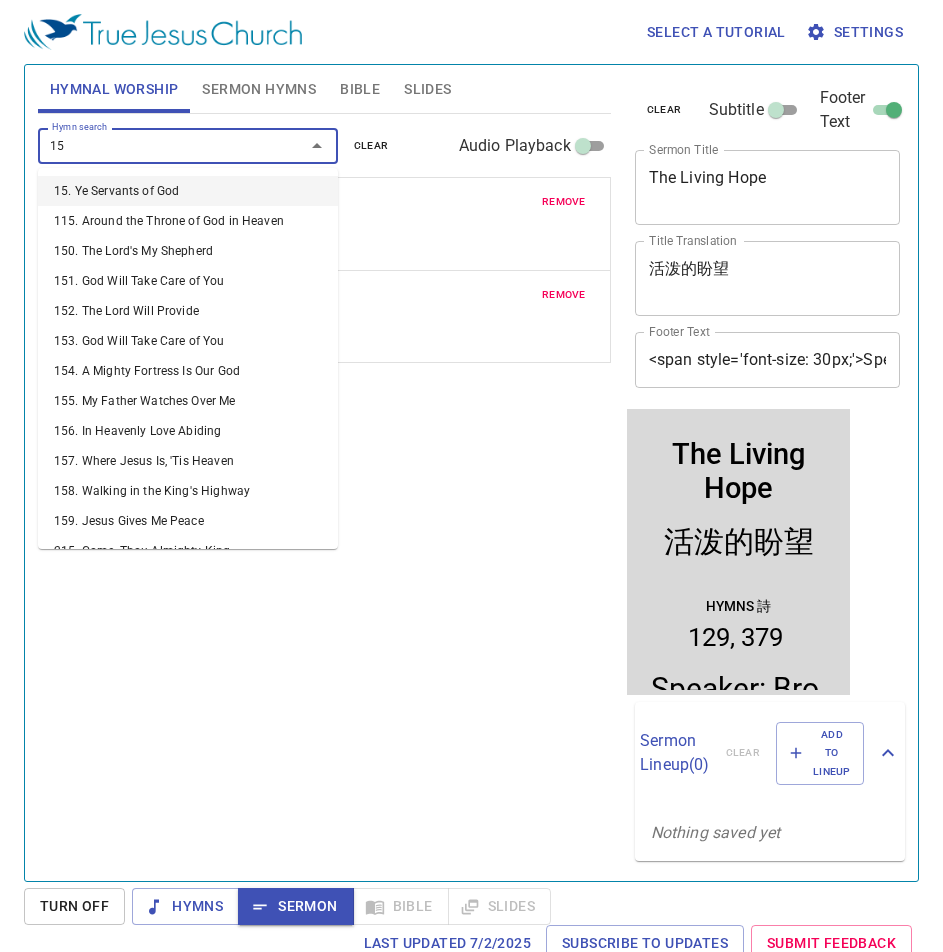 type on "153" 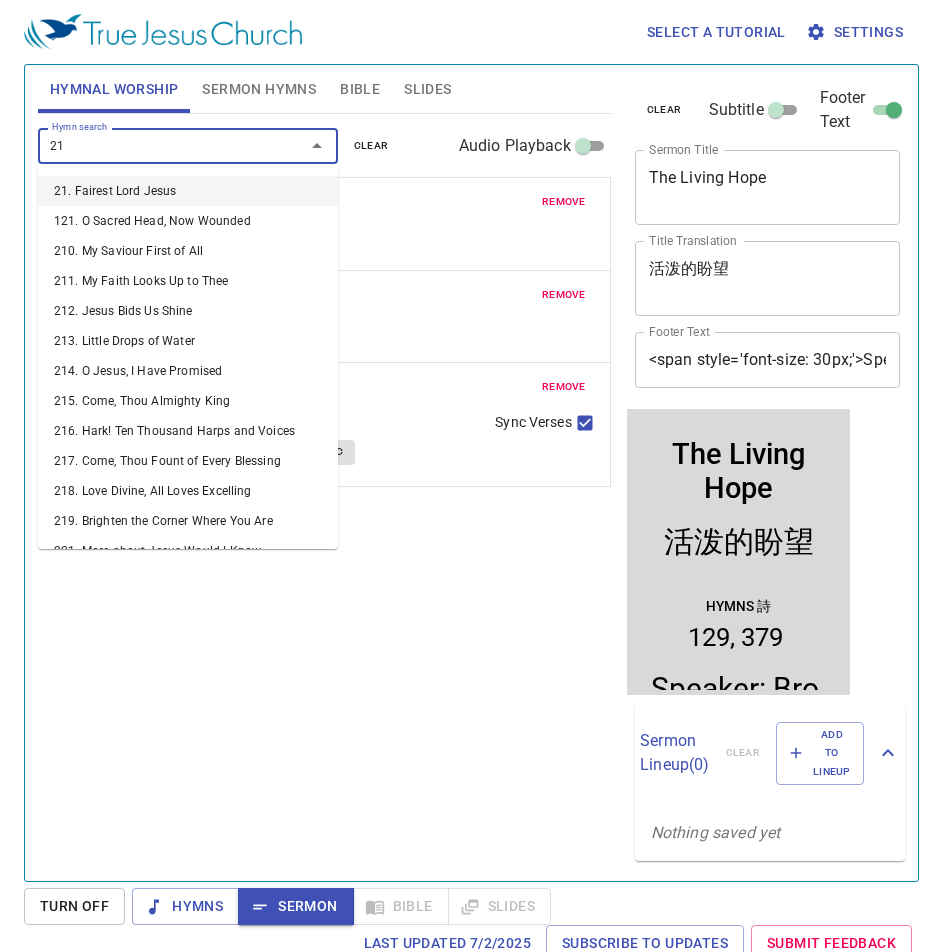 type on "219" 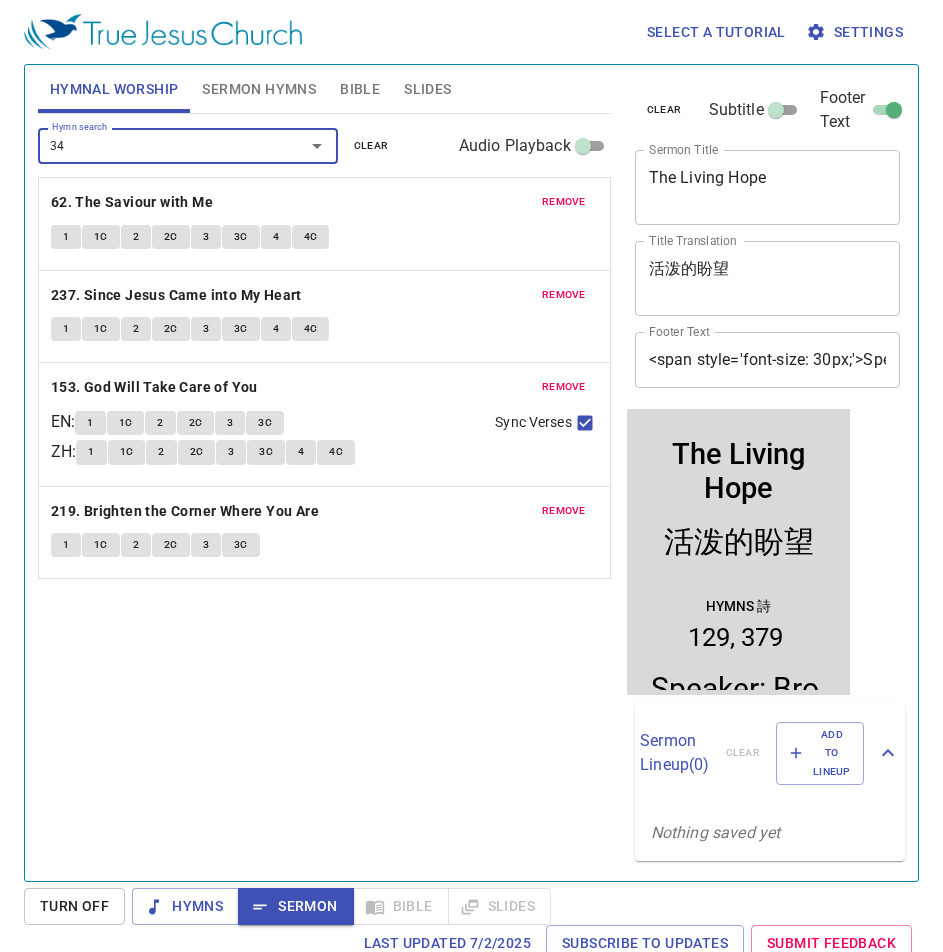 type on "341" 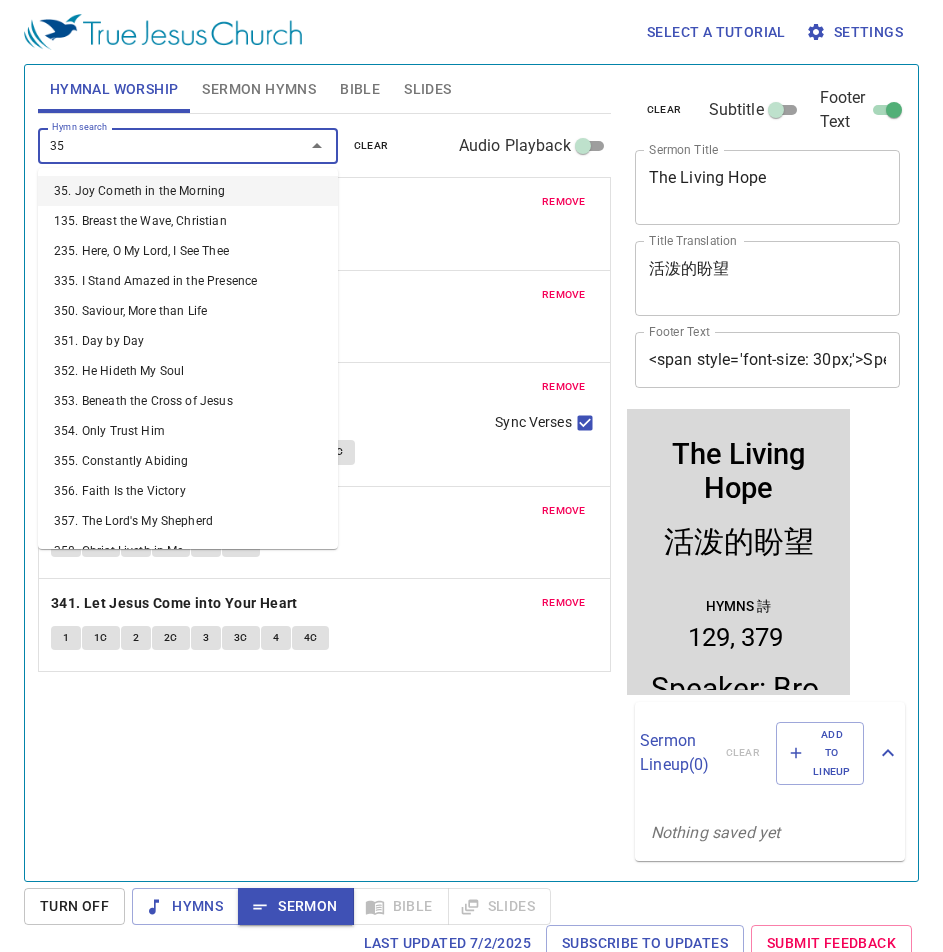 type on "352" 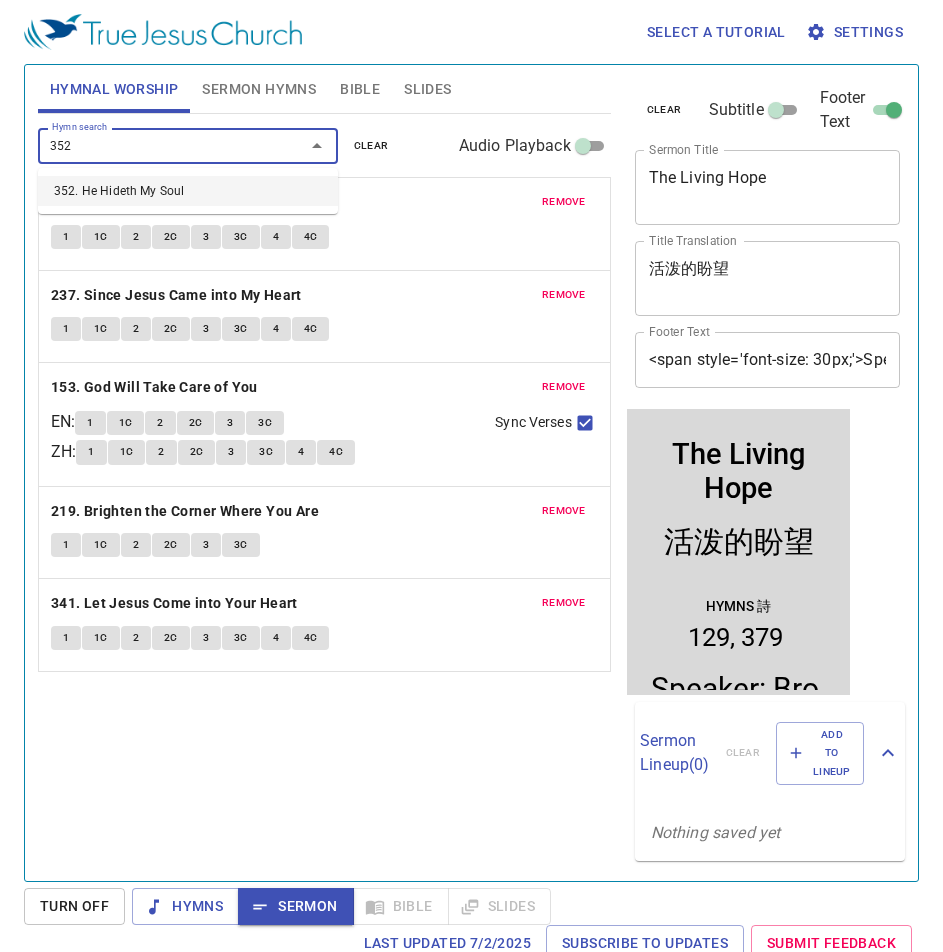 type 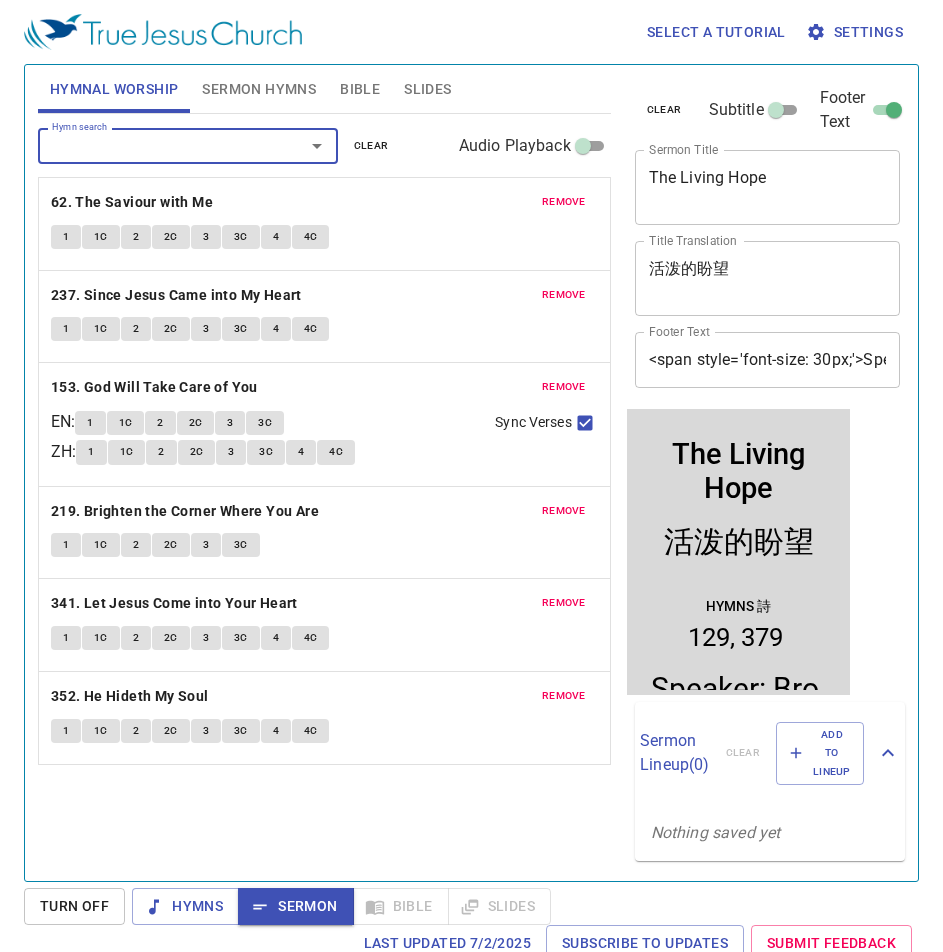 click on "Sermon Hymns" at bounding box center [259, 89] 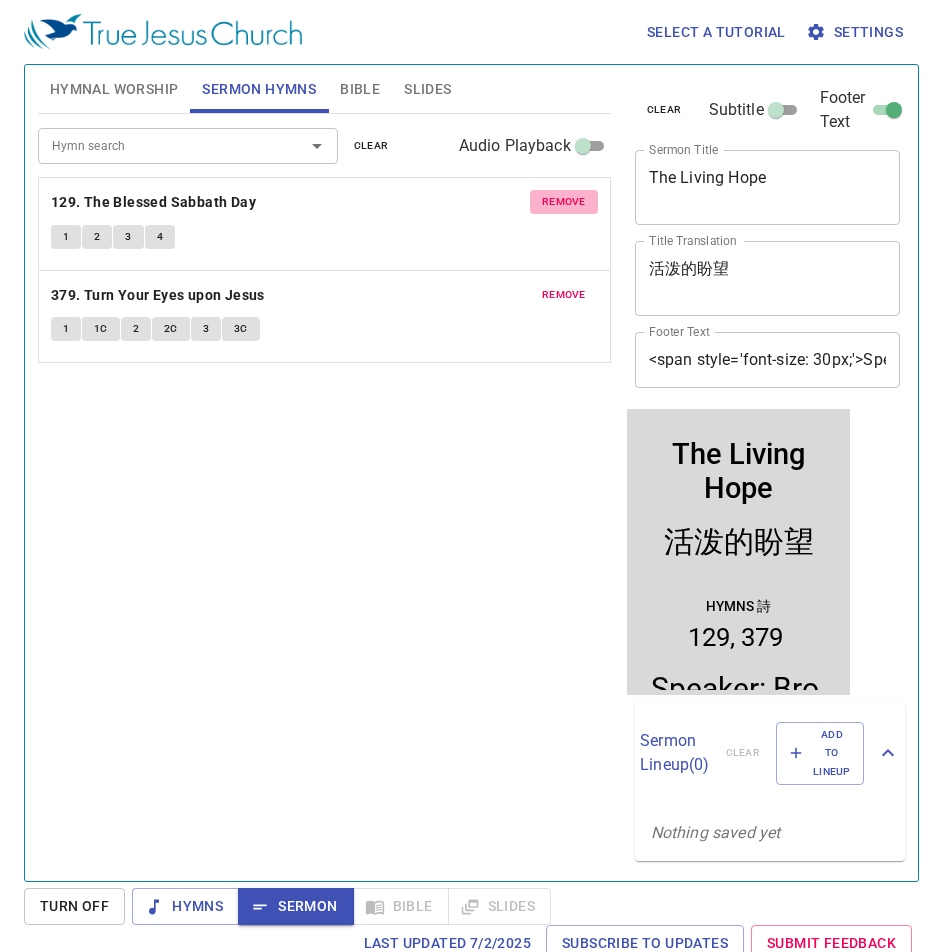 click on "remove" at bounding box center (564, 202) 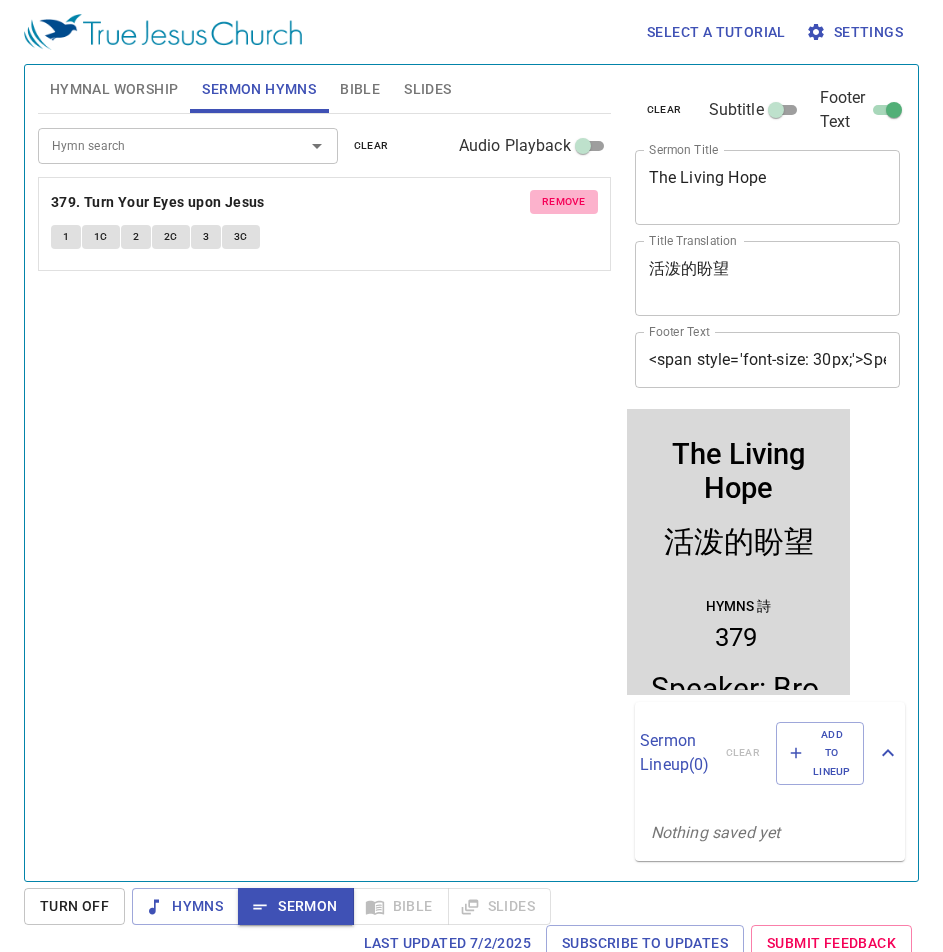 click on "remove" at bounding box center [564, 202] 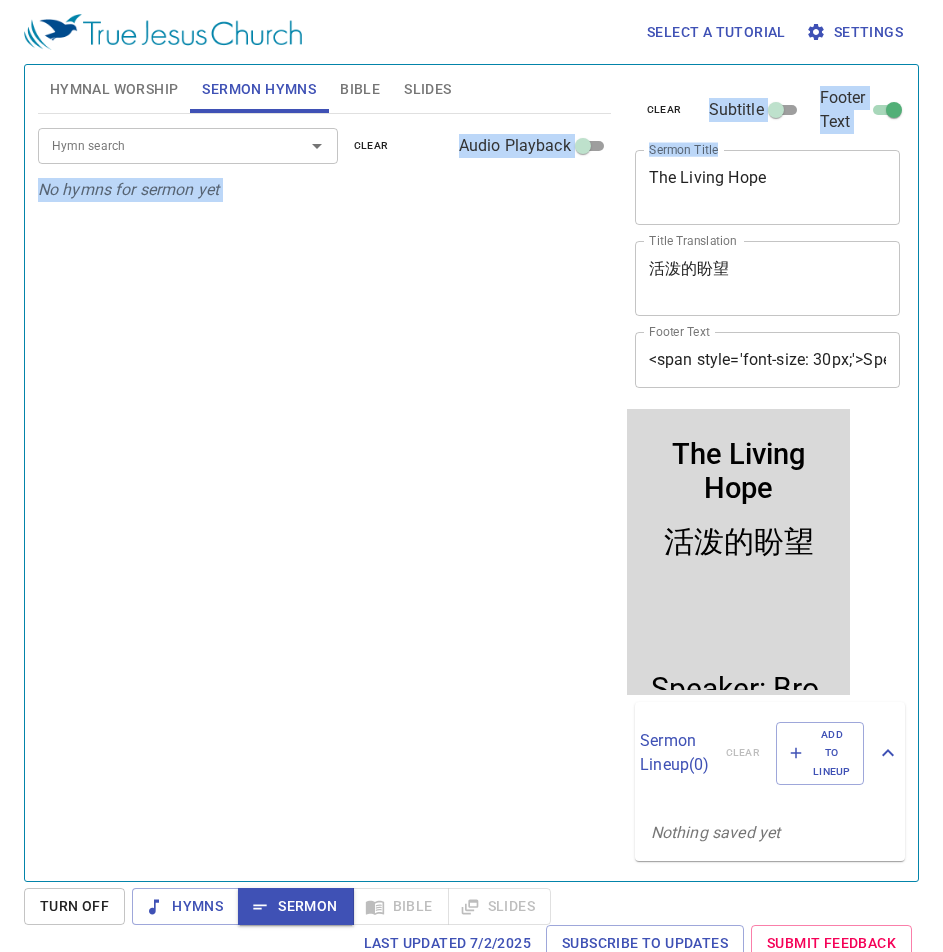 drag, startPoint x: 766, startPoint y: 155, endPoint x: 576, endPoint y: 160, distance: 190.06578 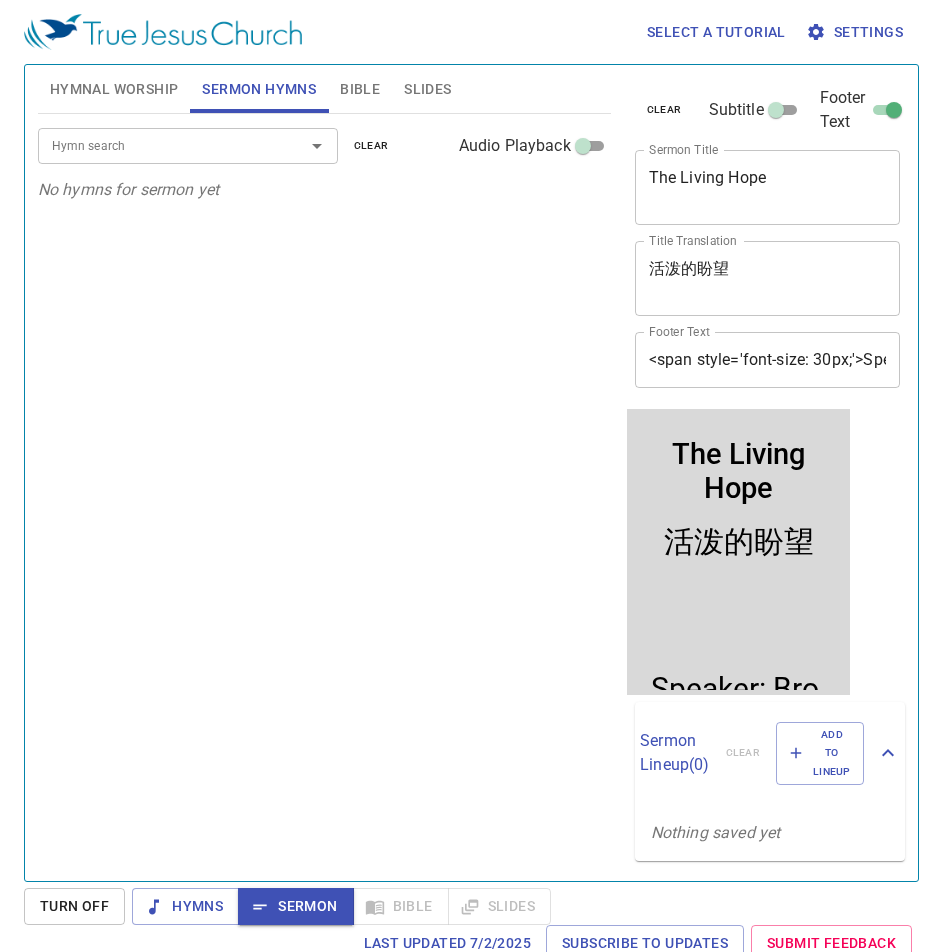 drag, startPoint x: 810, startPoint y: 228, endPoint x: 774, endPoint y: 191, distance: 51.62364 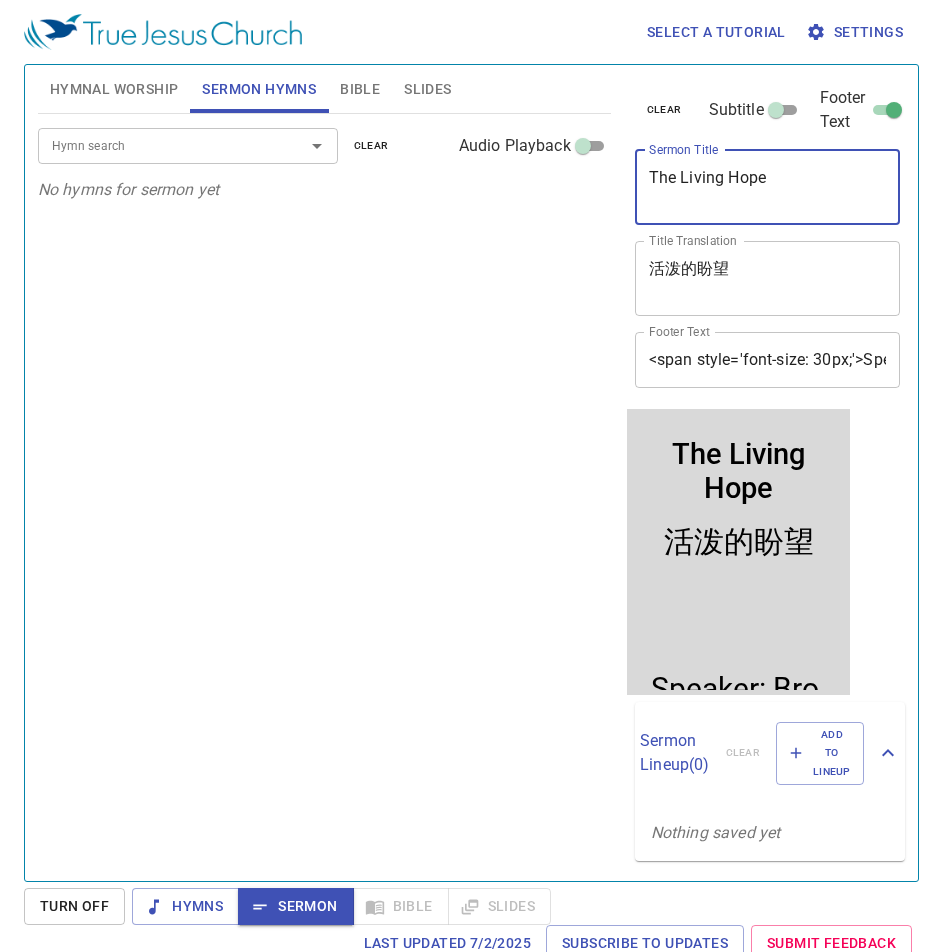 drag, startPoint x: 783, startPoint y: 185, endPoint x: 651, endPoint y: 165, distance: 133.50656 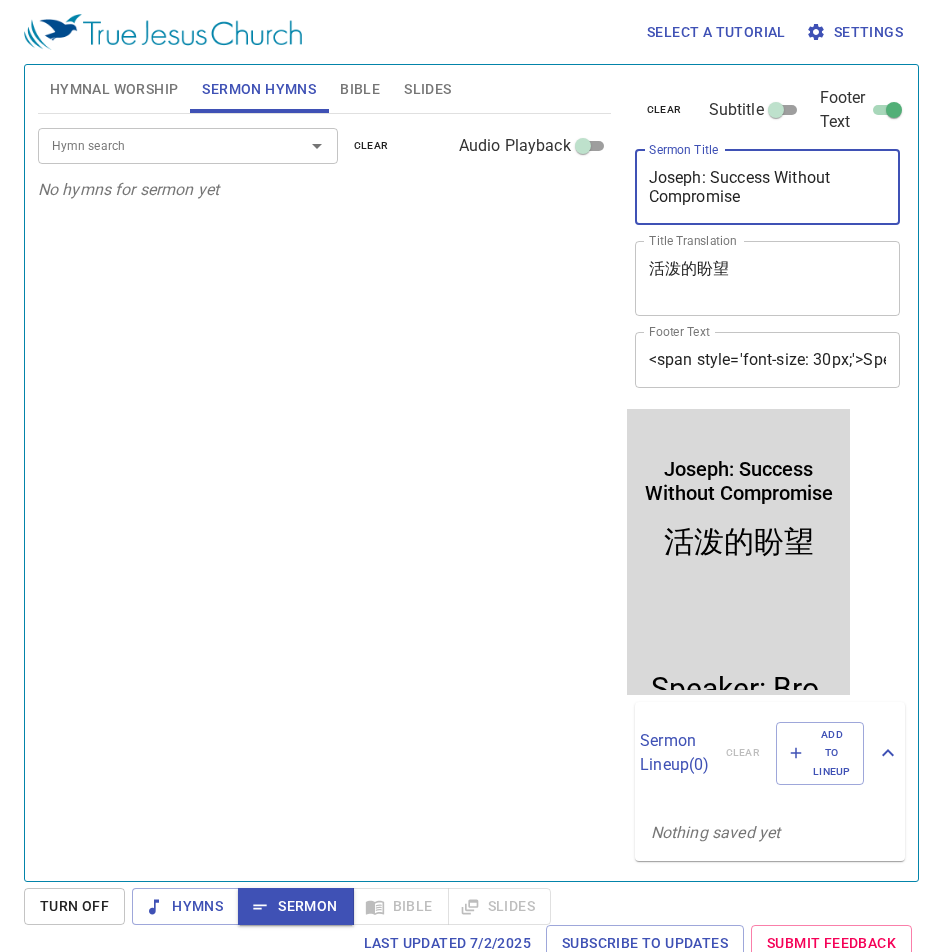 type on "Joseph: Success Without Compromise" 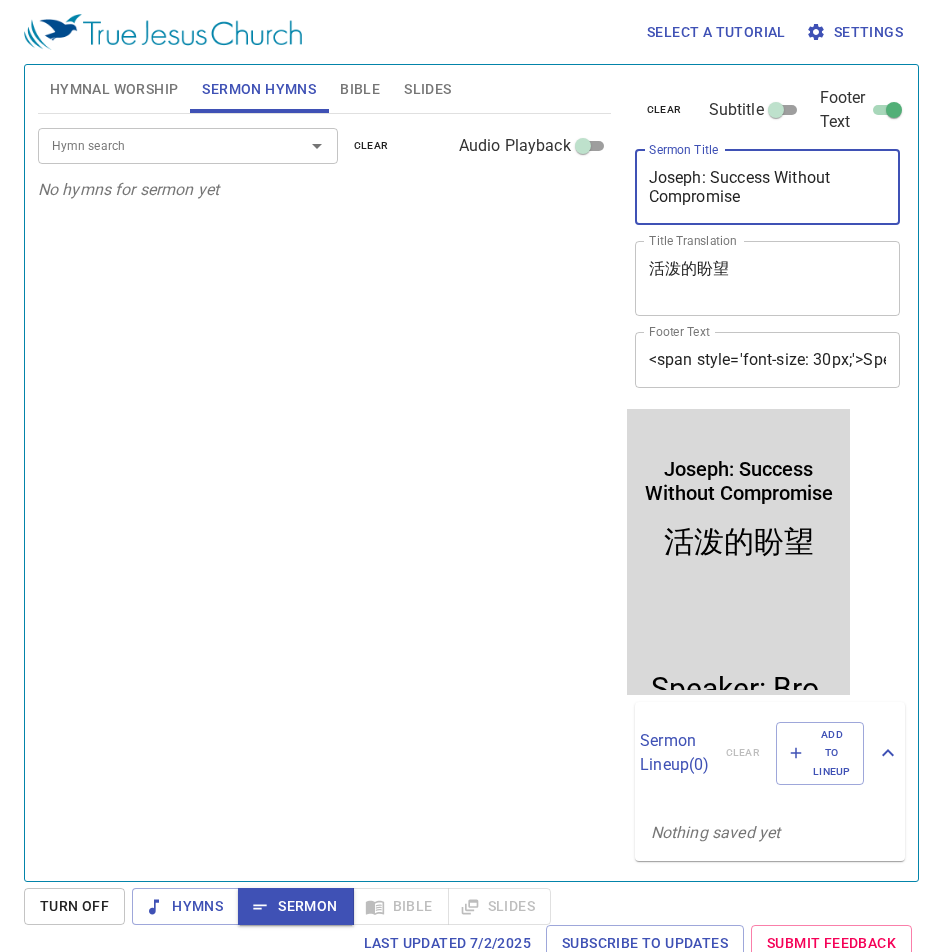 click on "活泼的盼望" at bounding box center [768, 278] 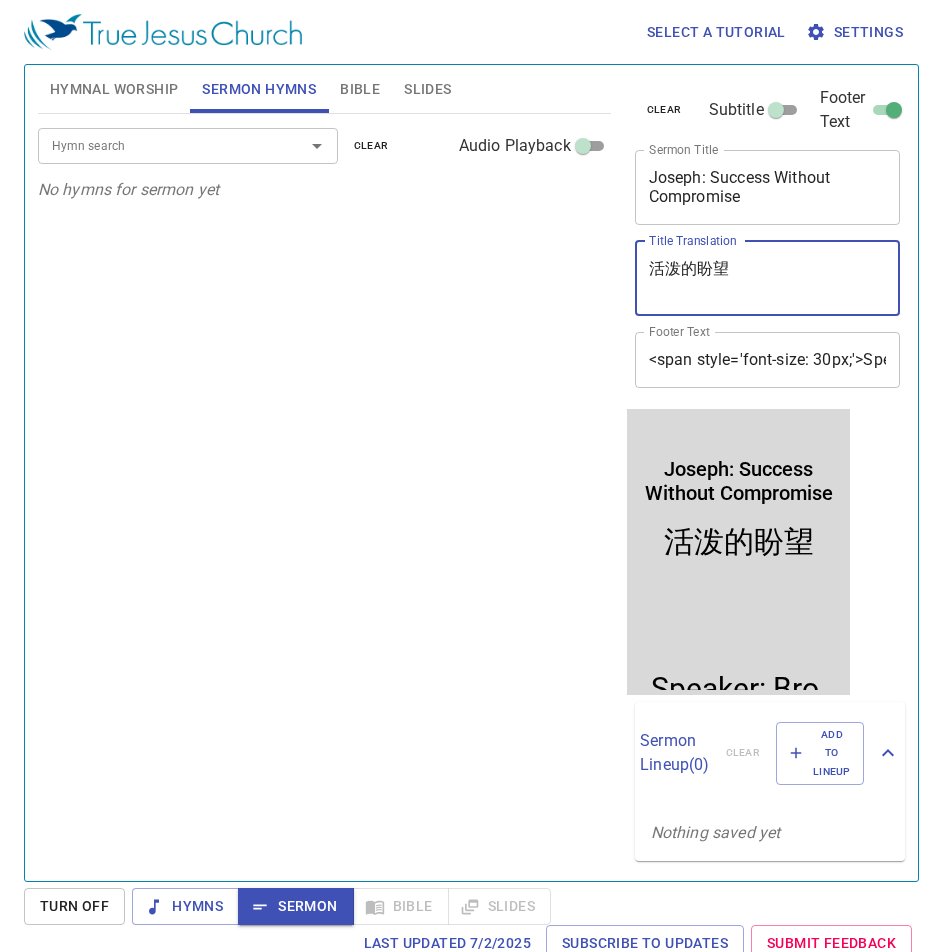 click on "活泼的盼望" at bounding box center (768, 278) 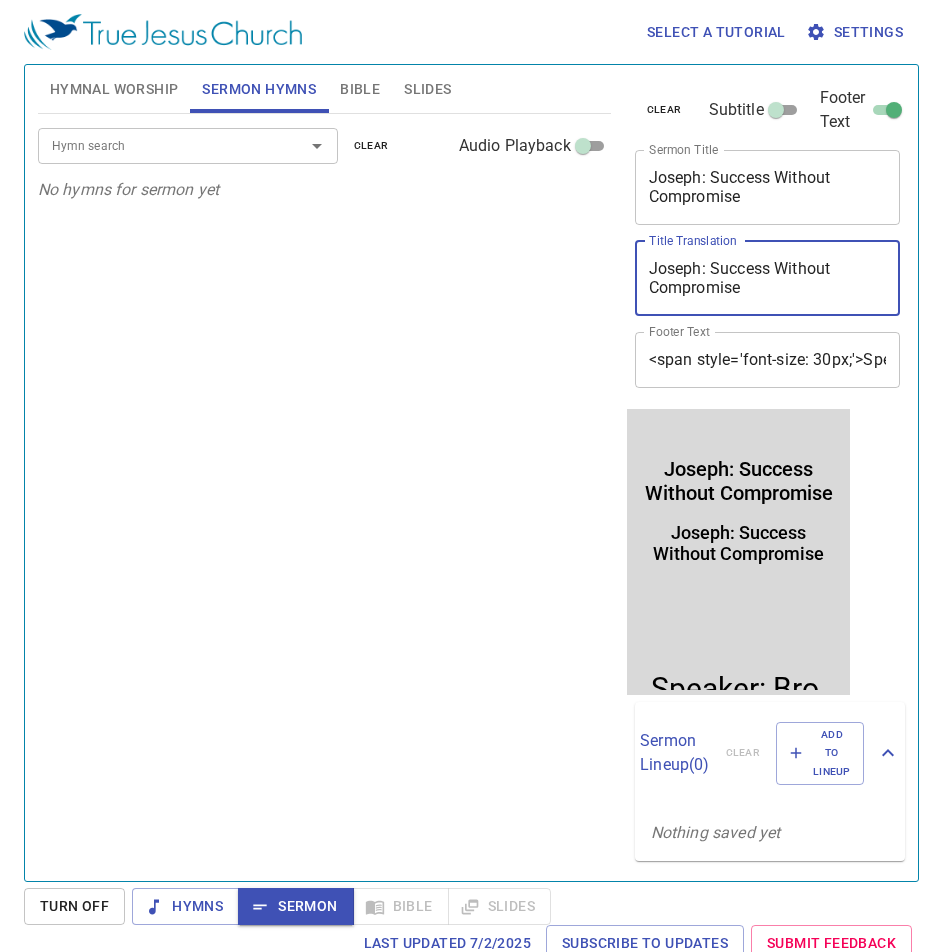 type on "Joseph: Success Without Compromise" 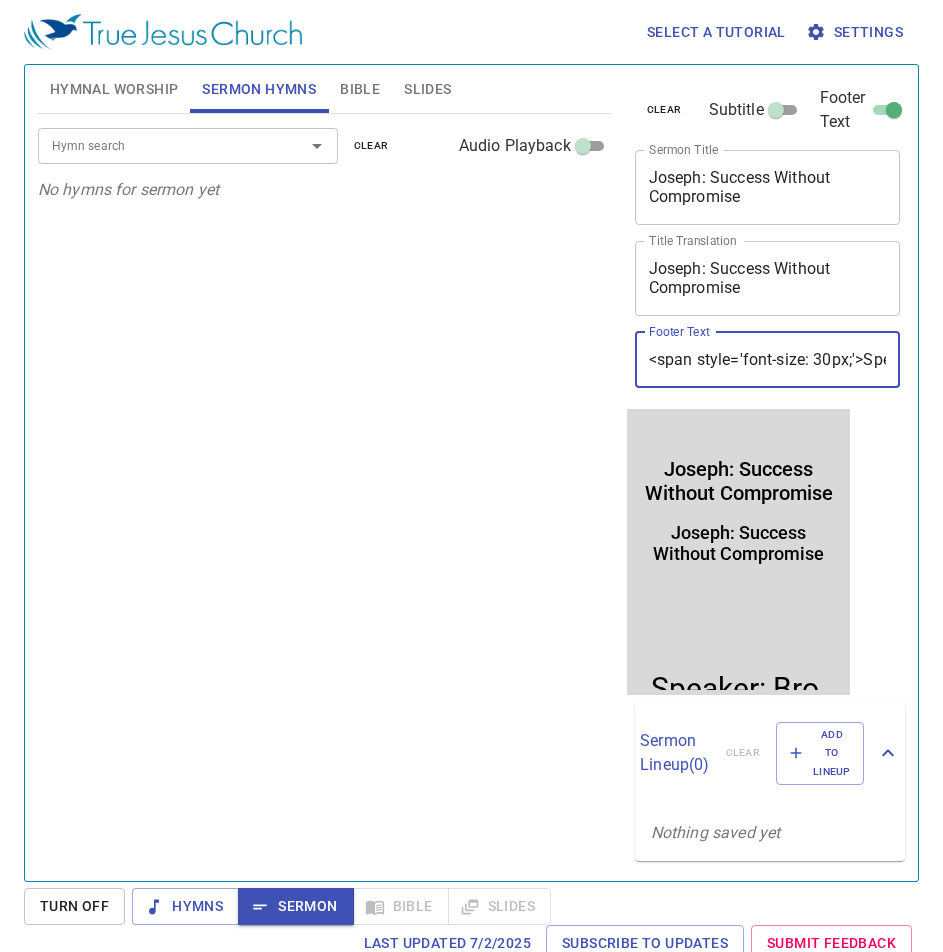 click on "<span style='font-size: 30px;'>Speaker: Bro. Martin Weng <br/> Interpreter: Sis. Serine Kua </span>" at bounding box center [768, 360] 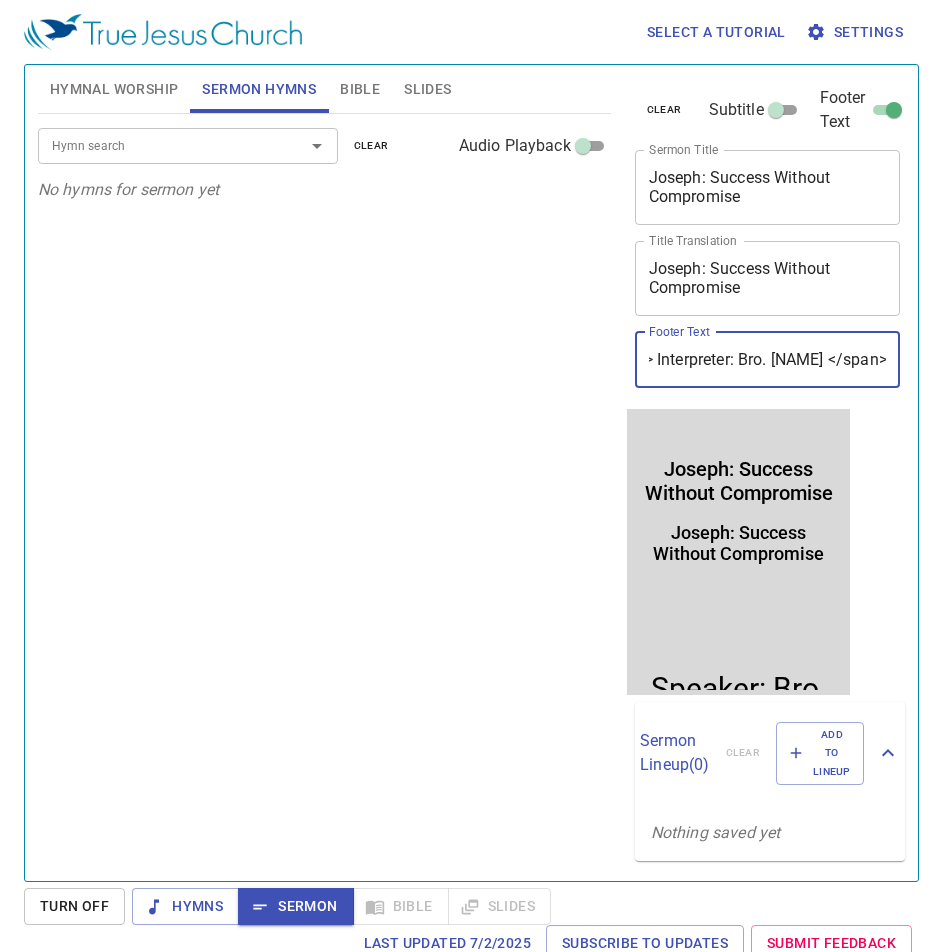 scroll, scrollTop: 0, scrollLeft: 0, axis: both 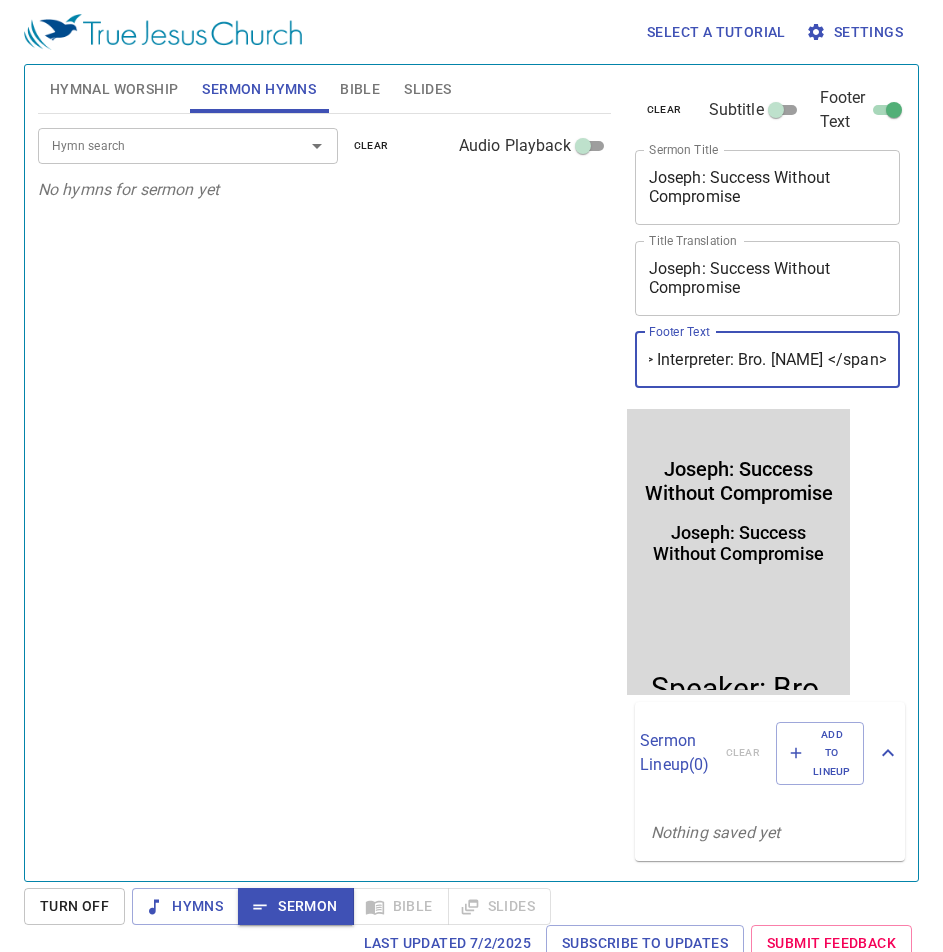 type on "<span style='font-size: 30px;'>Speaker: [NAME] <br/> Interpreter: [NAME] </span>" 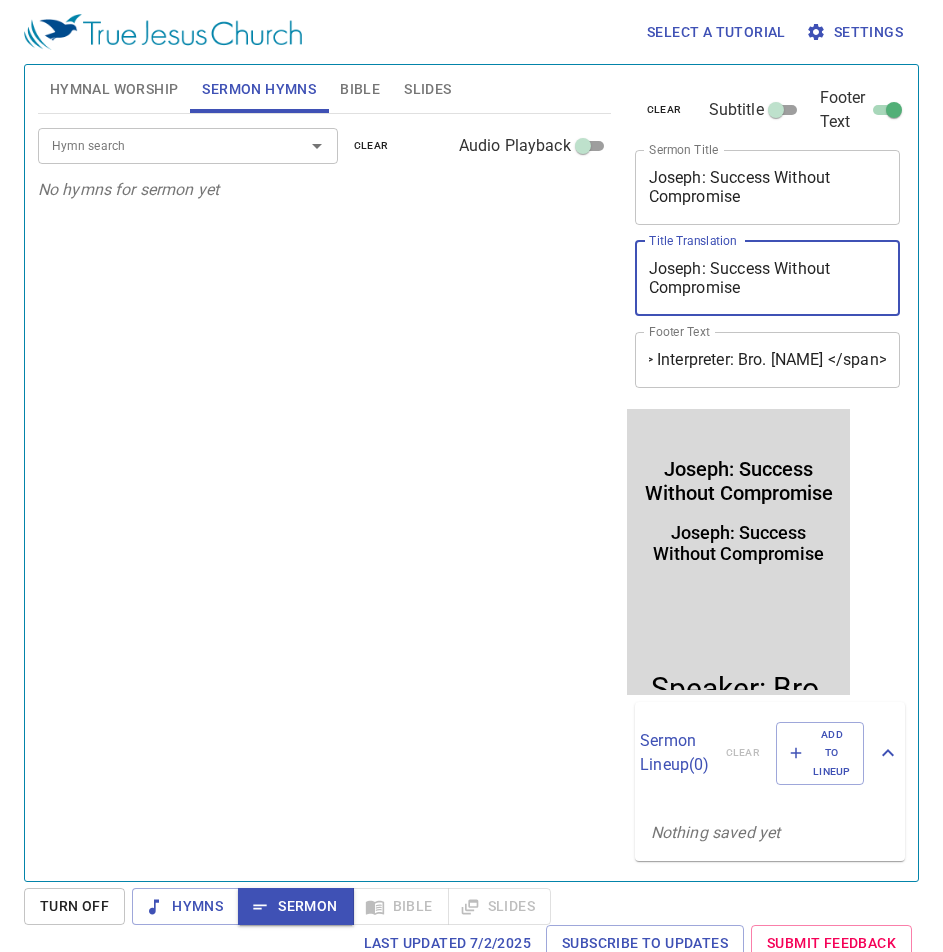 scroll, scrollTop: 0, scrollLeft: 0, axis: both 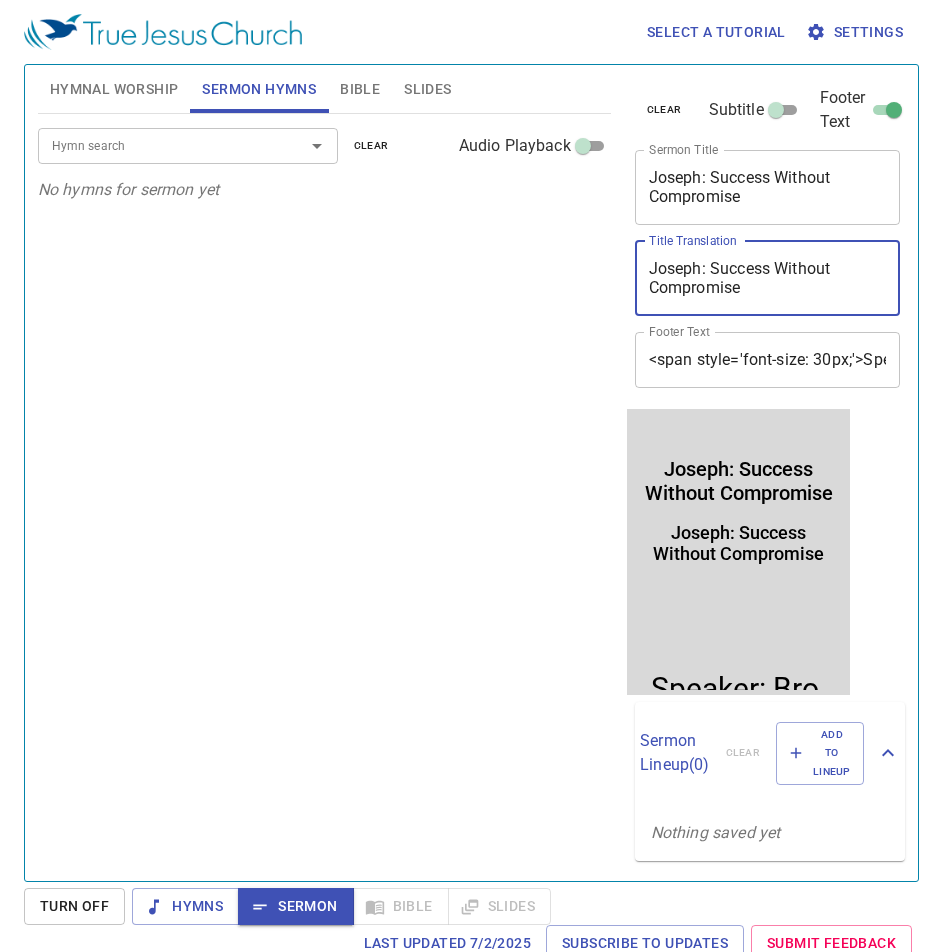 drag, startPoint x: 784, startPoint y: 291, endPoint x: 632, endPoint y: 256, distance: 155.97757 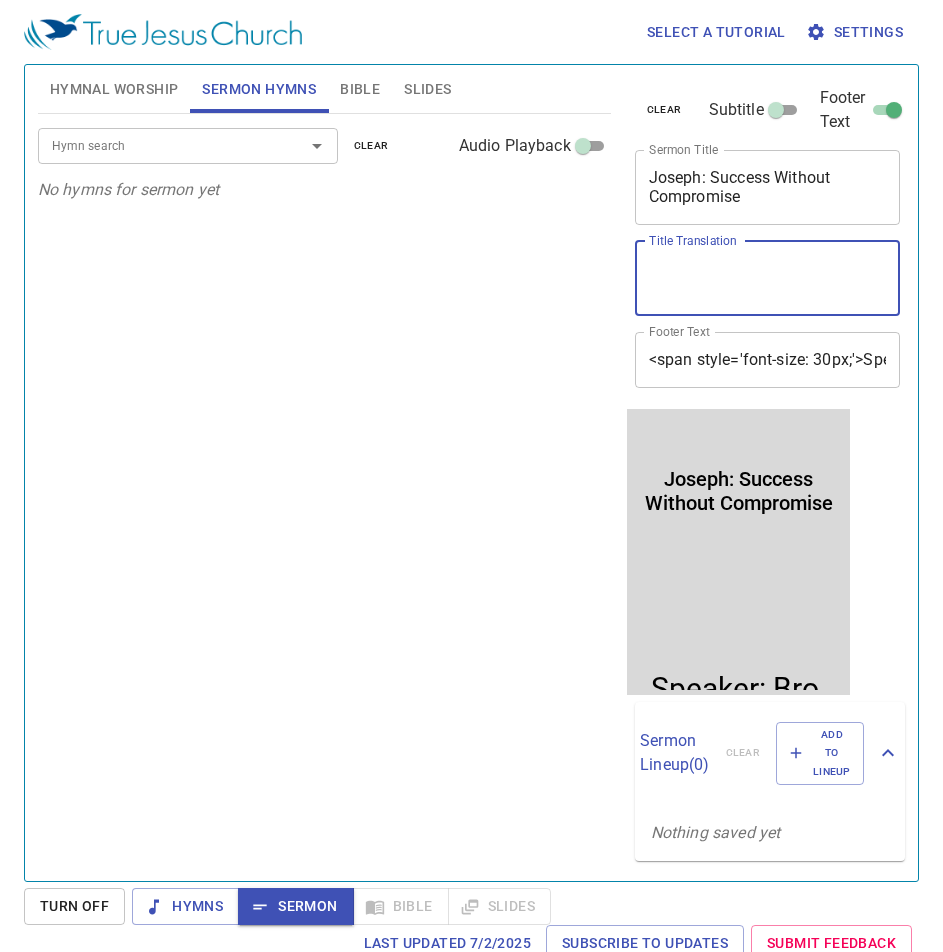 paste on "约瑟：不妥协的成功" 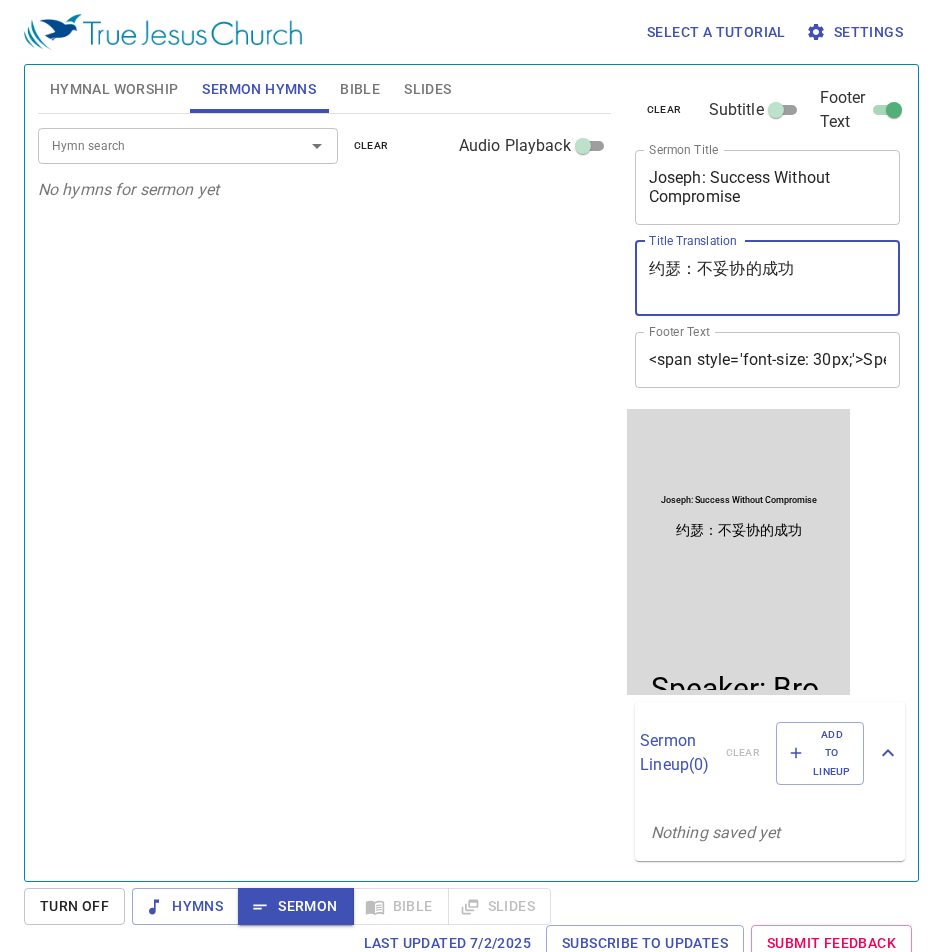 scroll, scrollTop: 0, scrollLeft: 0, axis: both 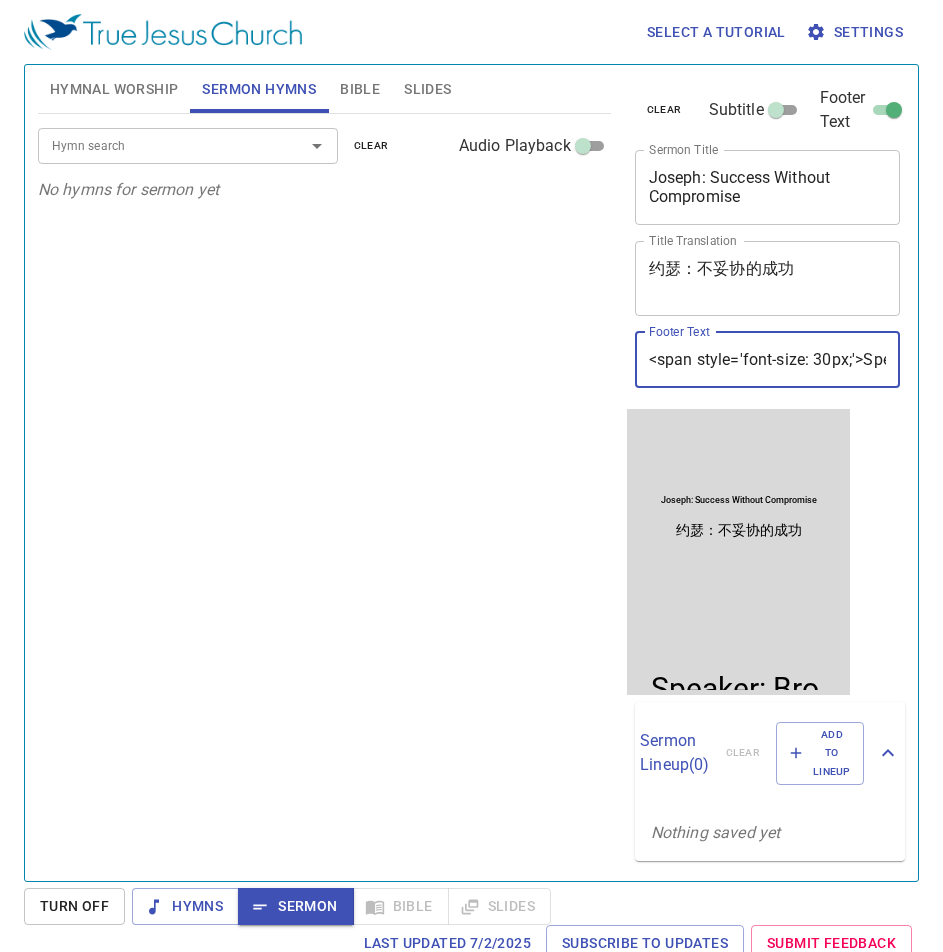 click on "<span style='font-size: 30px;'>Speaker: Bro. [NAME] <br/> Interpreter: Bro. [NAME] </span>" at bounding box center (768, 360) 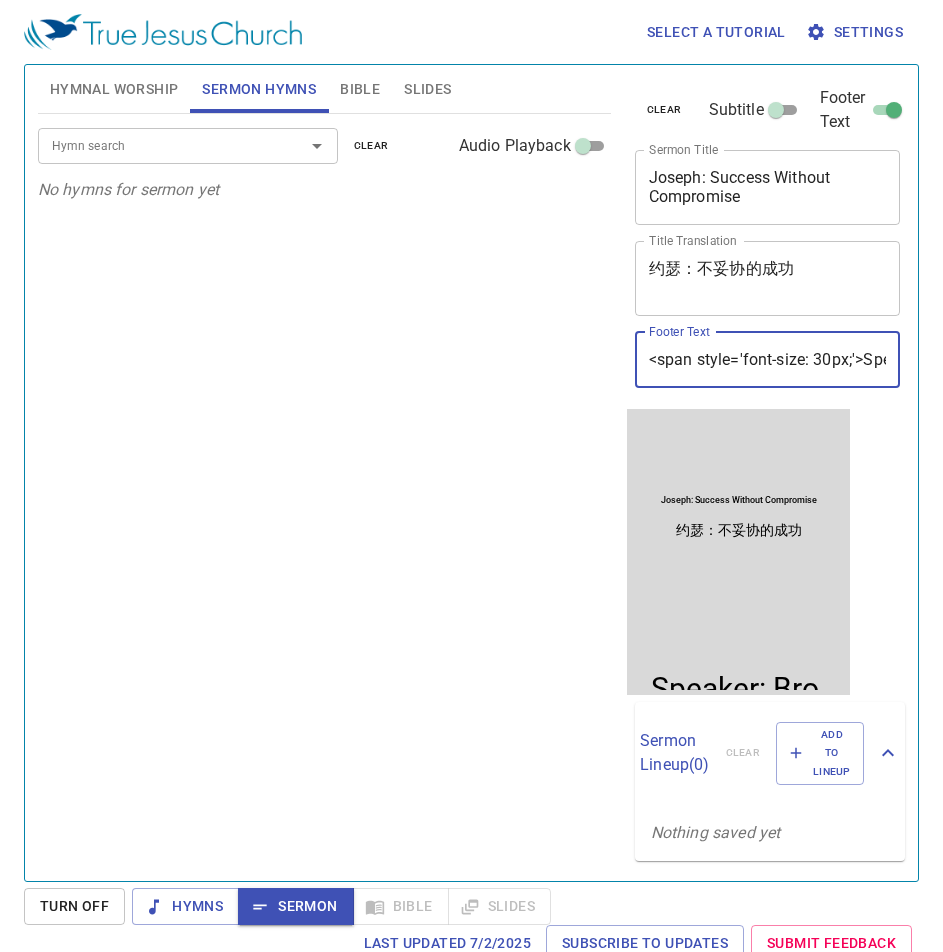 scroll, scrollTop: 0, scrollLeft: 495, axis: horizontal 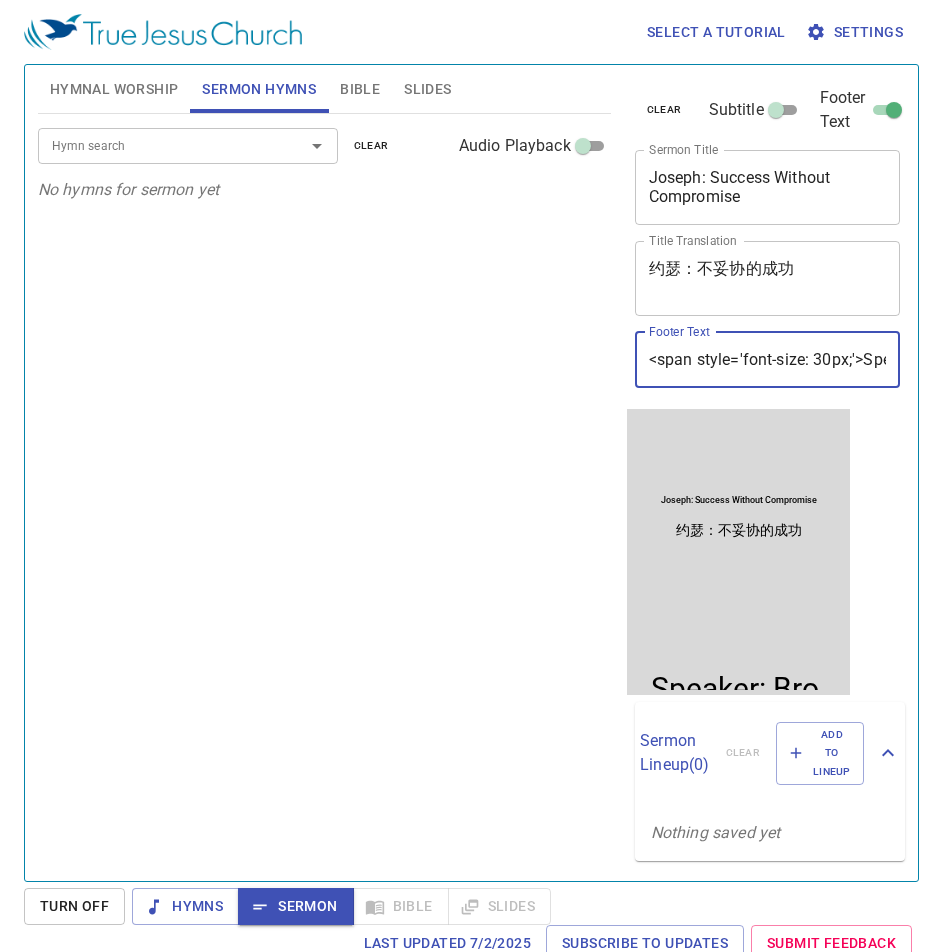 click on "<span style='font-size: 30px;'>Speaker: Bro. [NAME] <br/> Interpreter: Bro. [NAME] </span>" at bounding box center [768, 360] 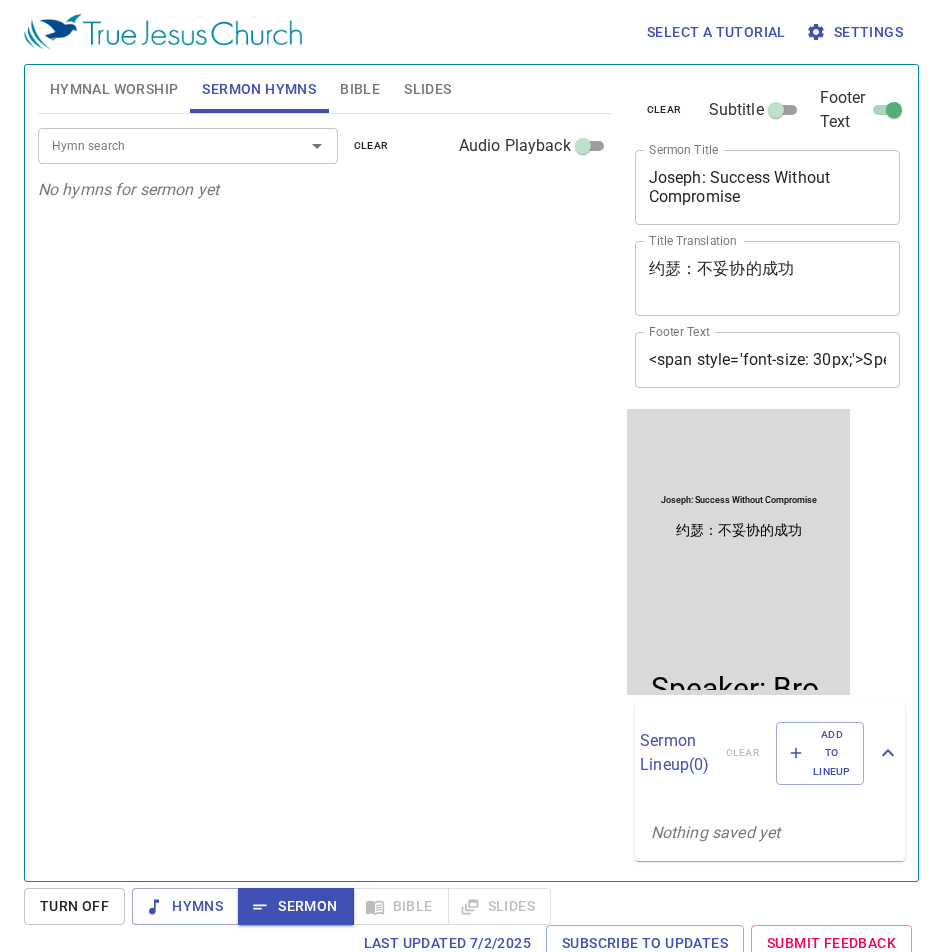 click on "<span style='font-size: 30px;'>Speaker: Bro. [NAME] <br/> Interpreter: Bro. [NAME] </span>" at bounding box center (768, 360) 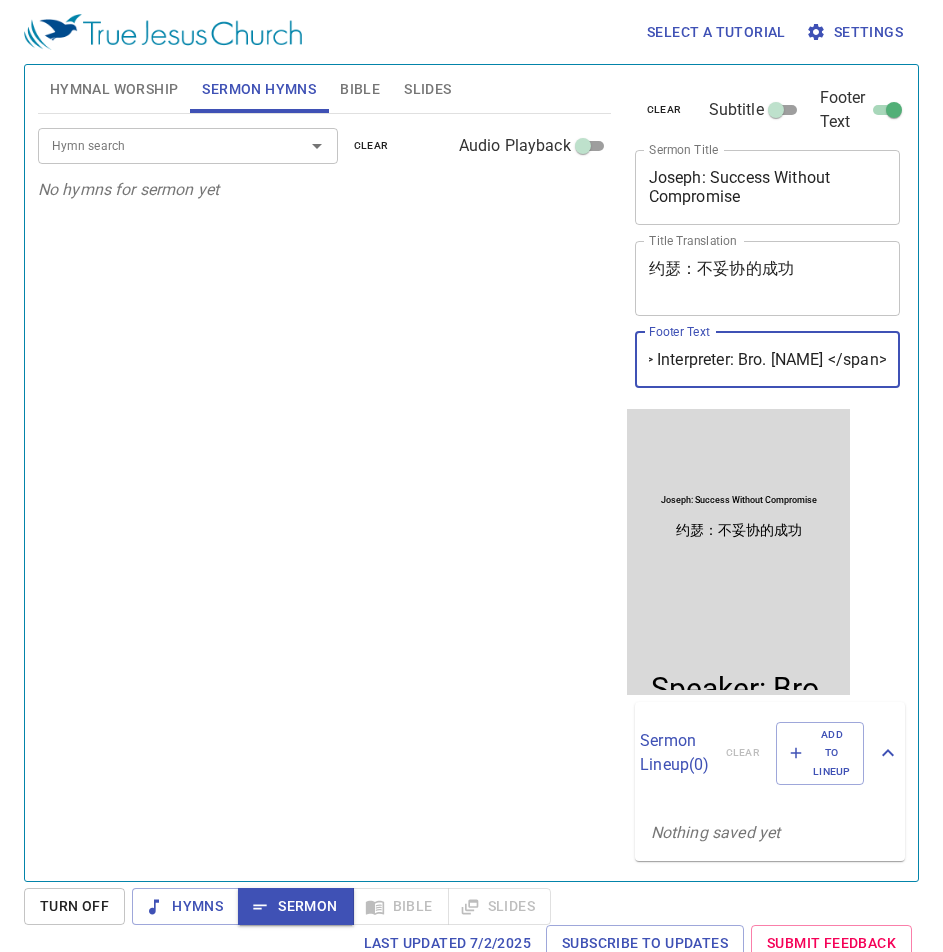 scroll, scrollTop: 0, scrollLeft: 495, axis: horizontal 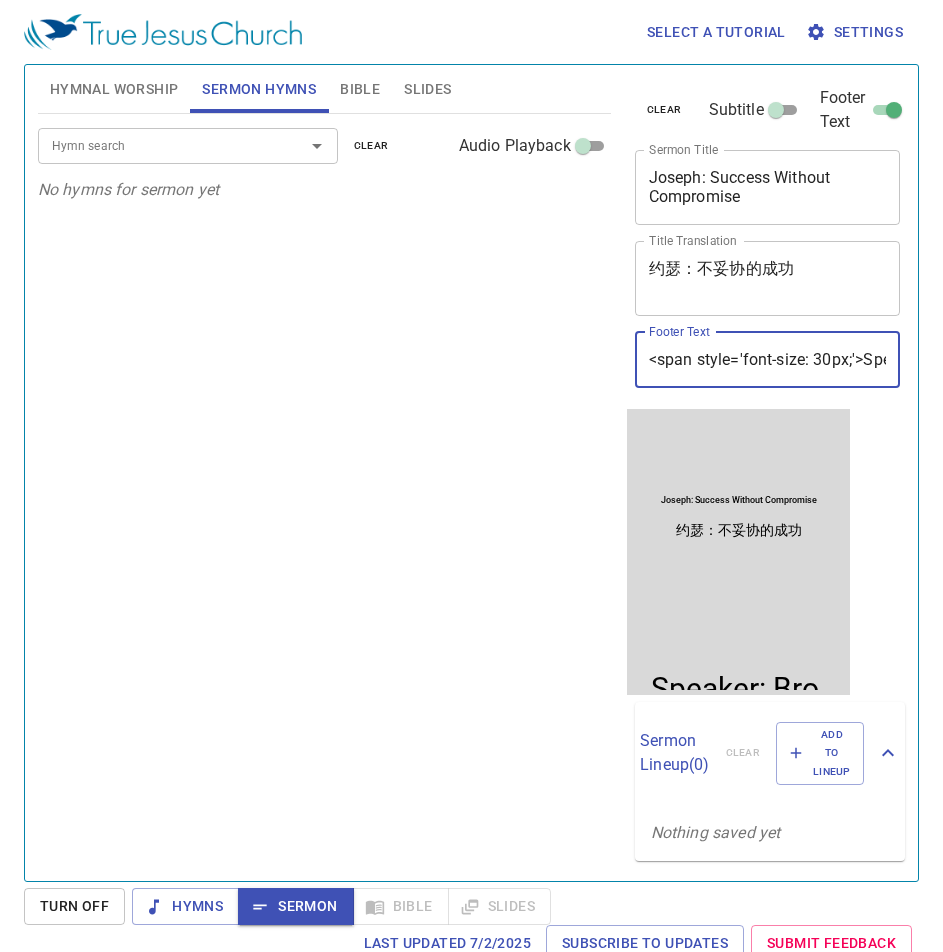 click on "约瑟：不妥协的成功" at bounding box center (768, 278) 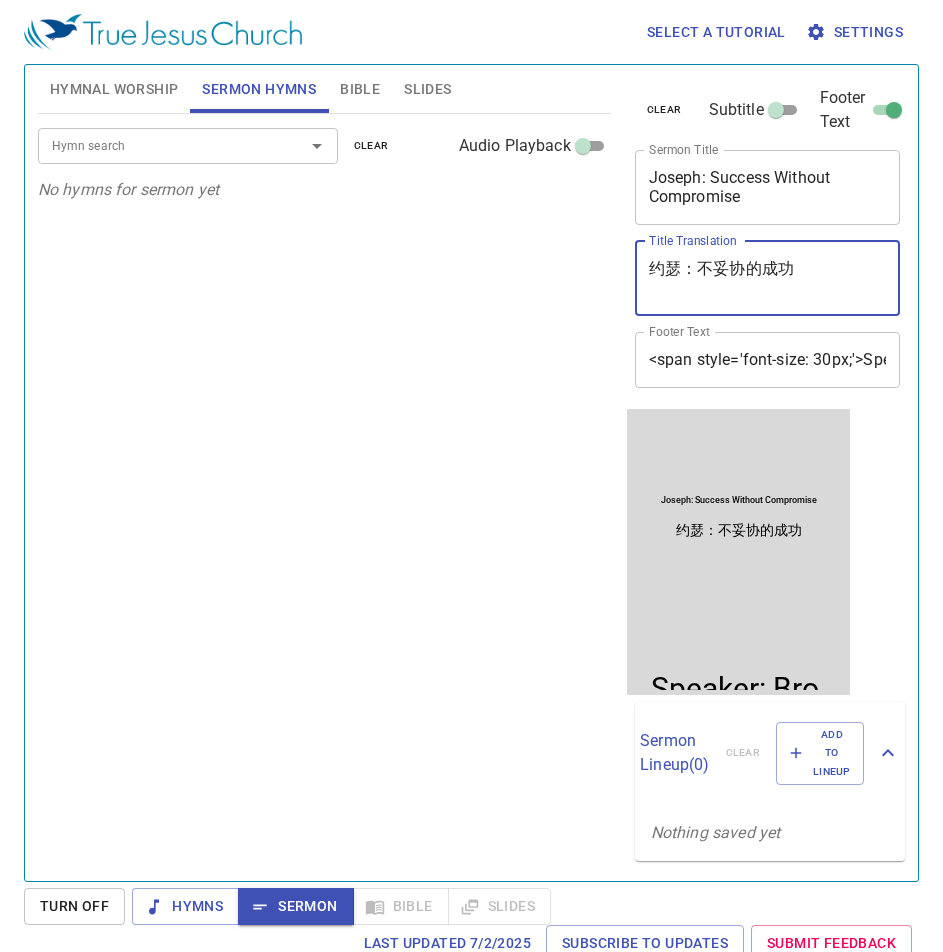 click on "约瑟：不妥协的成功" at bounding box center [768, 278] 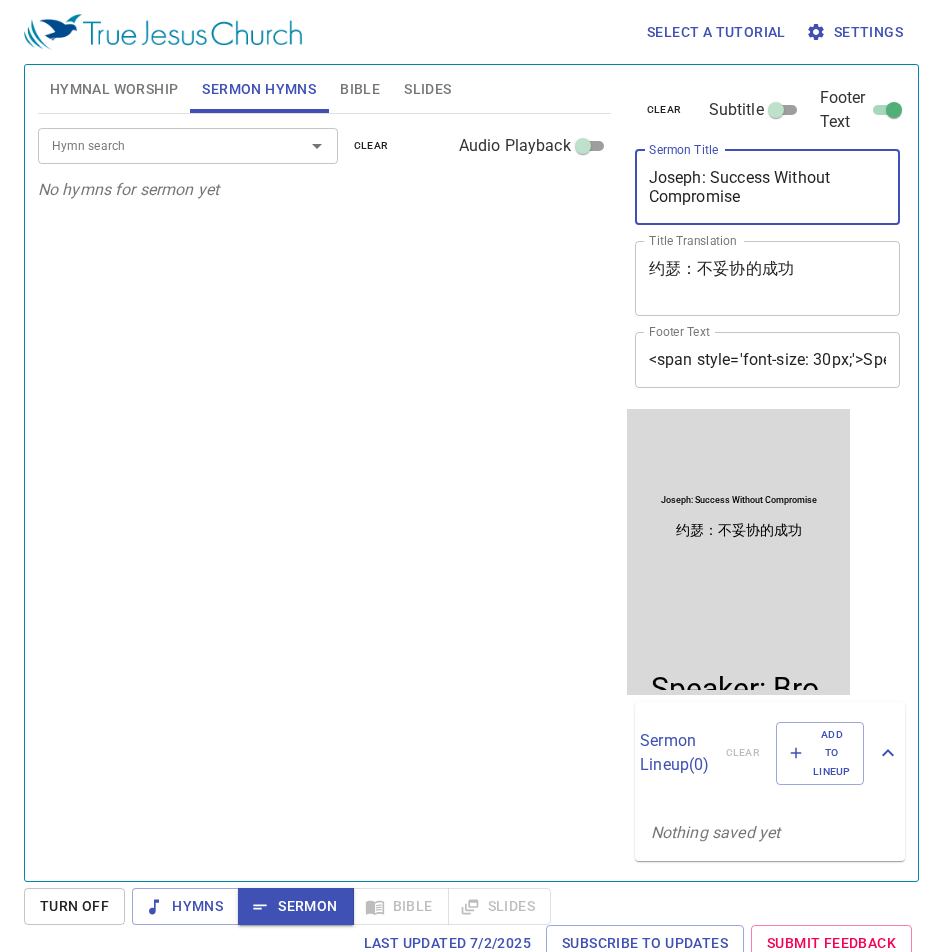 drag, startPoint x: 799, startPoint y: 197, endPoint x: 785, endPoint y: 238, distance: 43.32436 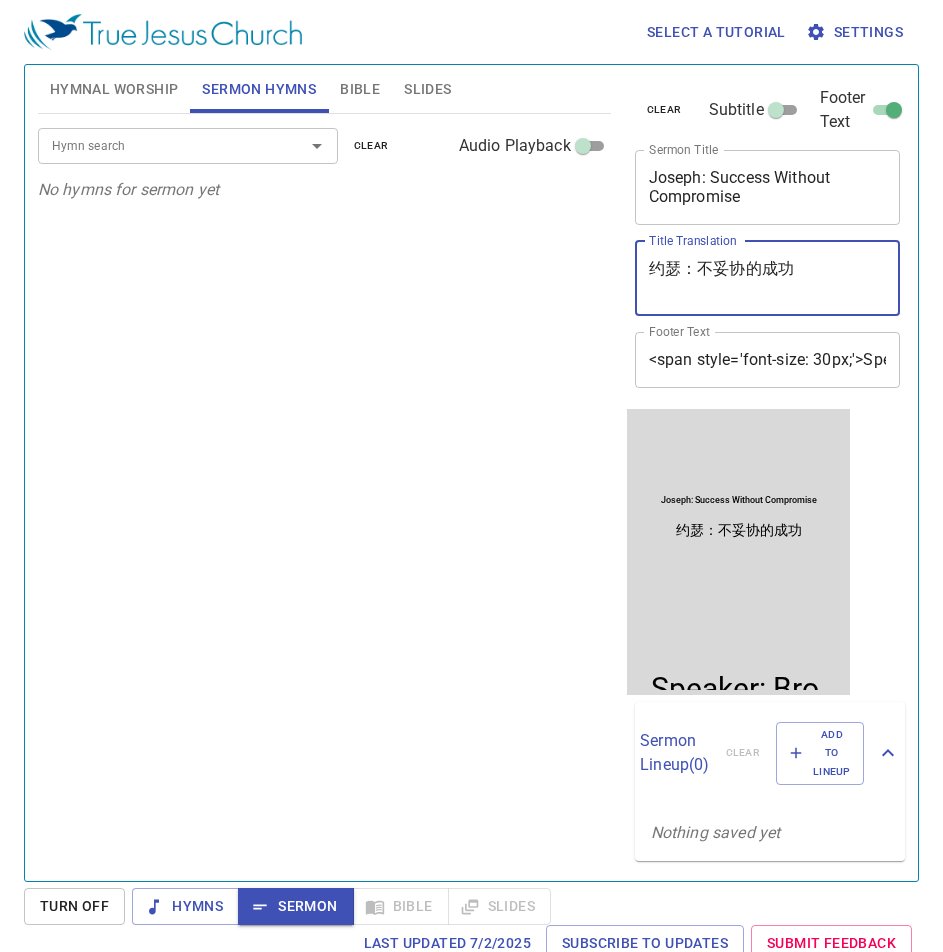 click on "约瑟：不妥协的成功" at bounding box center [768, 278] 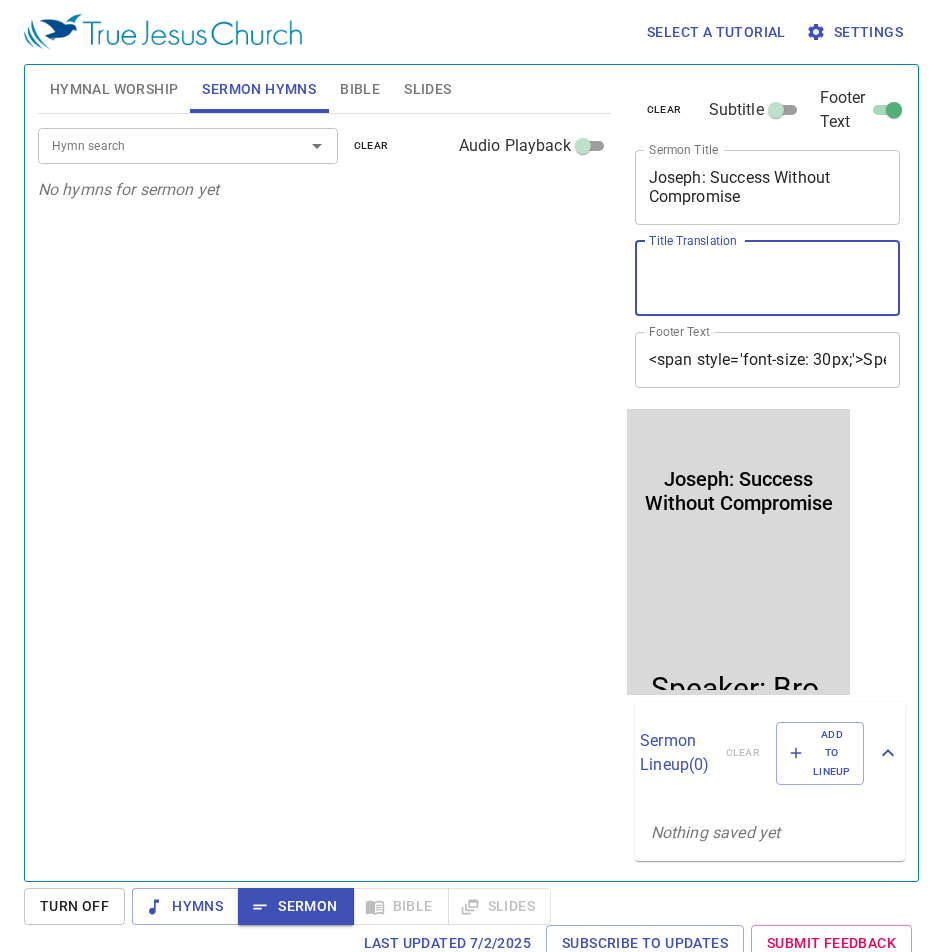 paste on "约瑟：不妥协的成功" 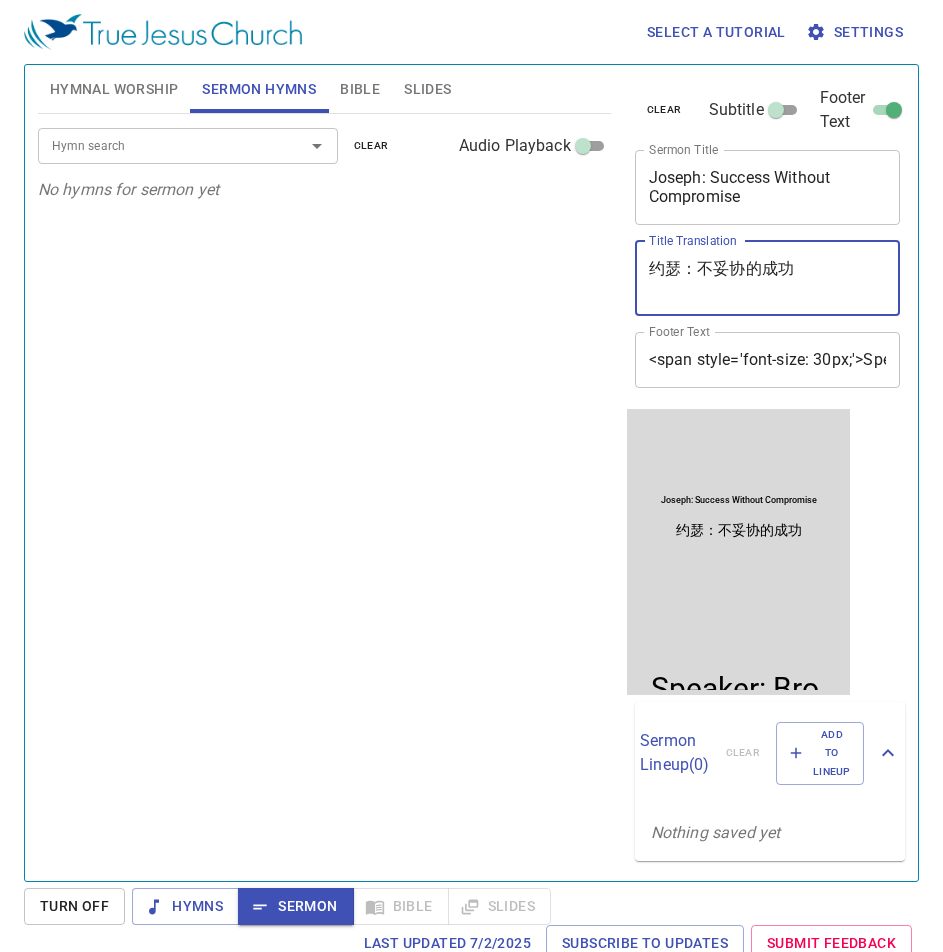 click on "约瑟：不妥协的成功" at bounding box center (738, 530) 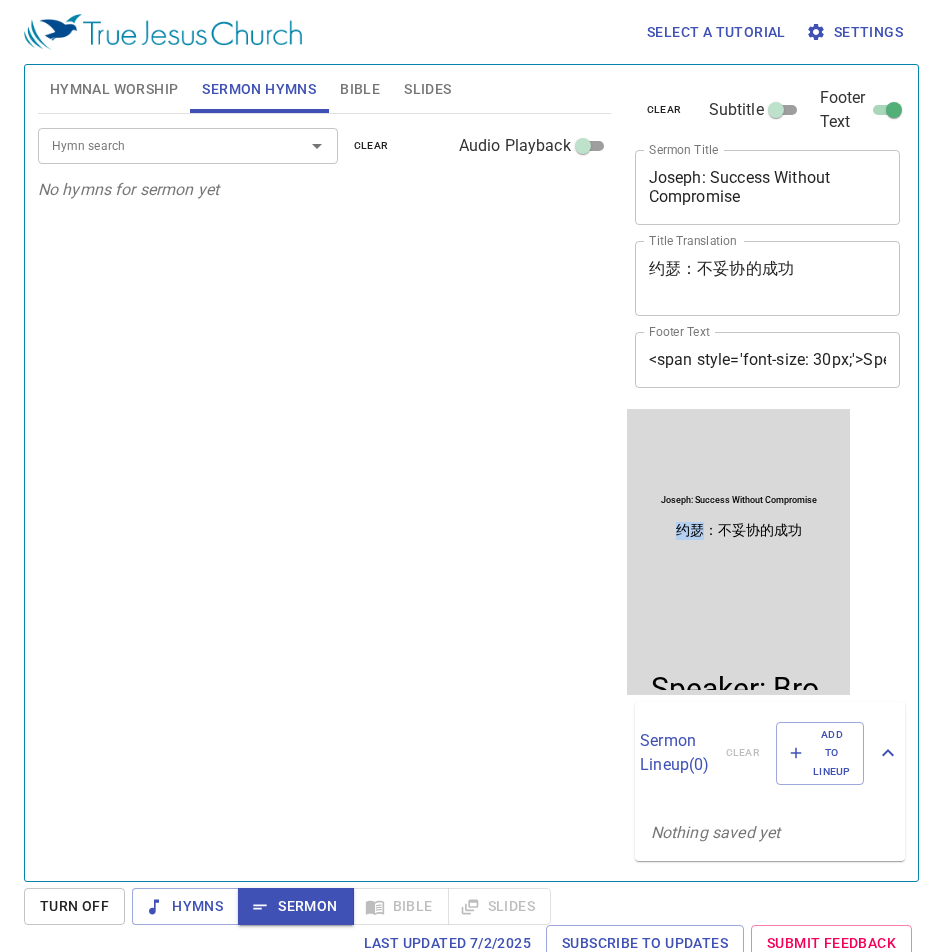 click on "约瑟：不妥协的成功" at bounding box center [738, 530] 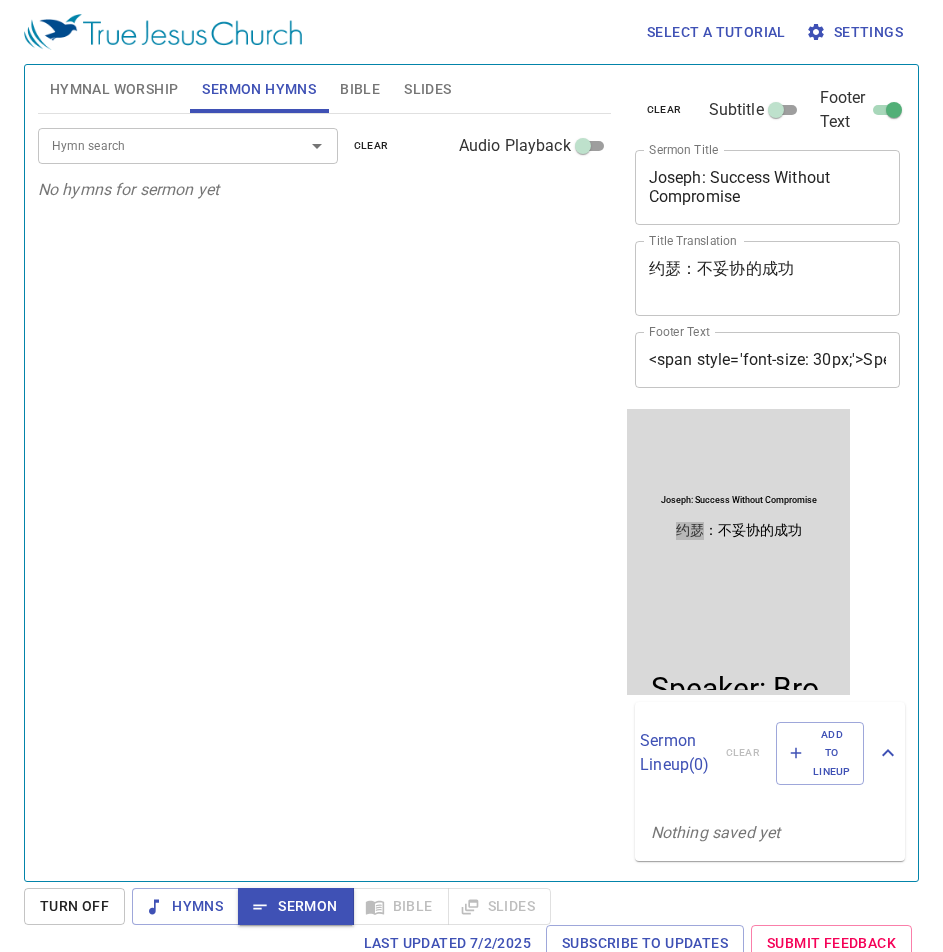 click on "Hymn search Hymn search   clear Audio Playback No hymns for sermon yet" at bounding box center [324, 489] 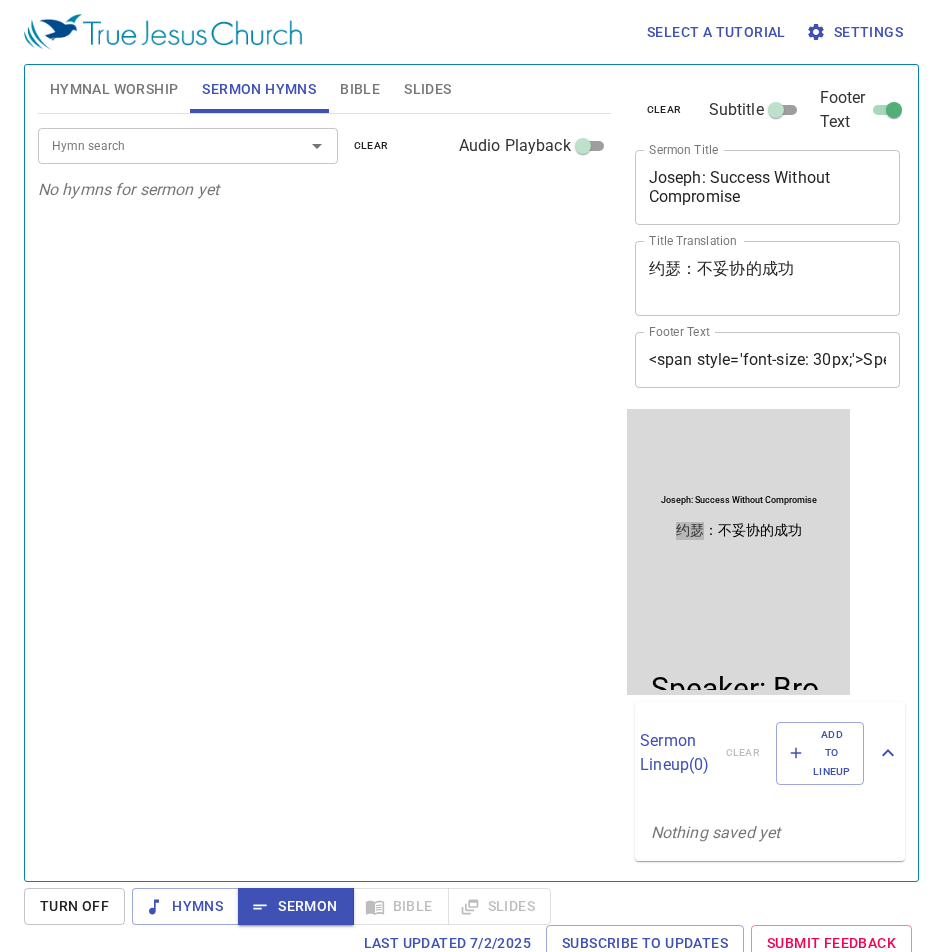 click on "约瑟：不妥协的成功" at bounding box center (768, 278) 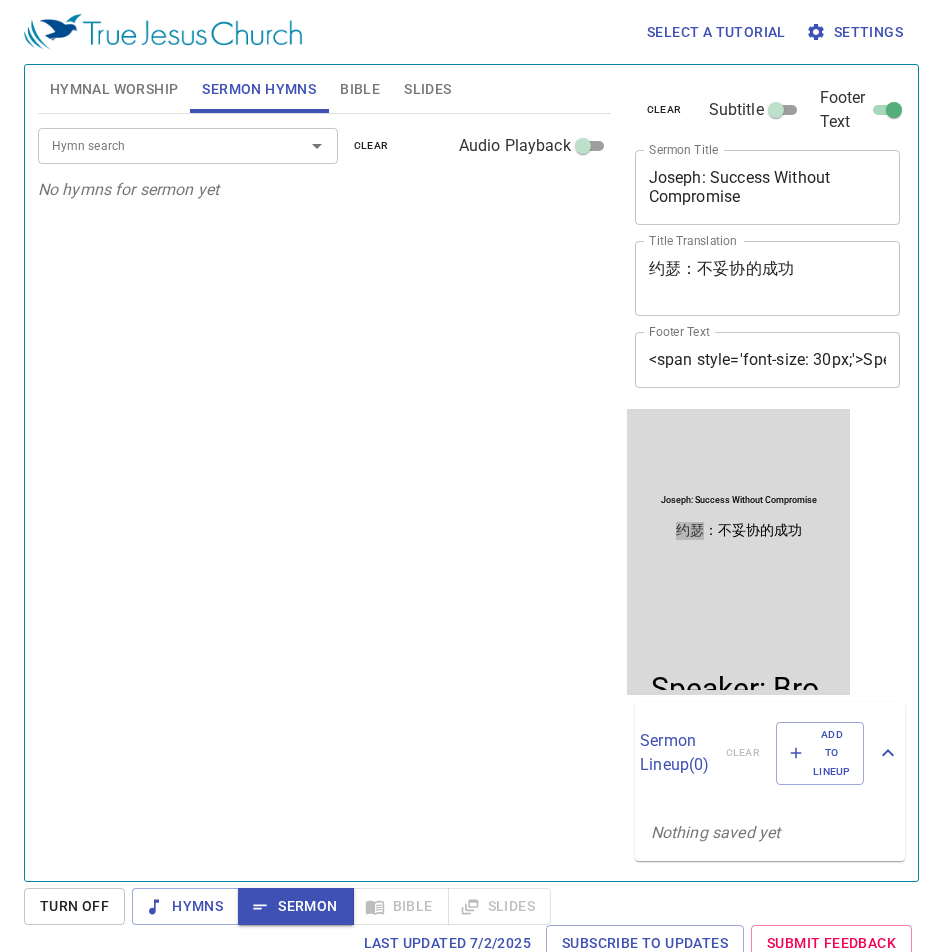 click on "<span style='font-size: 30px;'>Speaker: Bro. [NAME] <br/> Interpreter: Bro. [NAME] </span>" at bounding box center [768, 360] 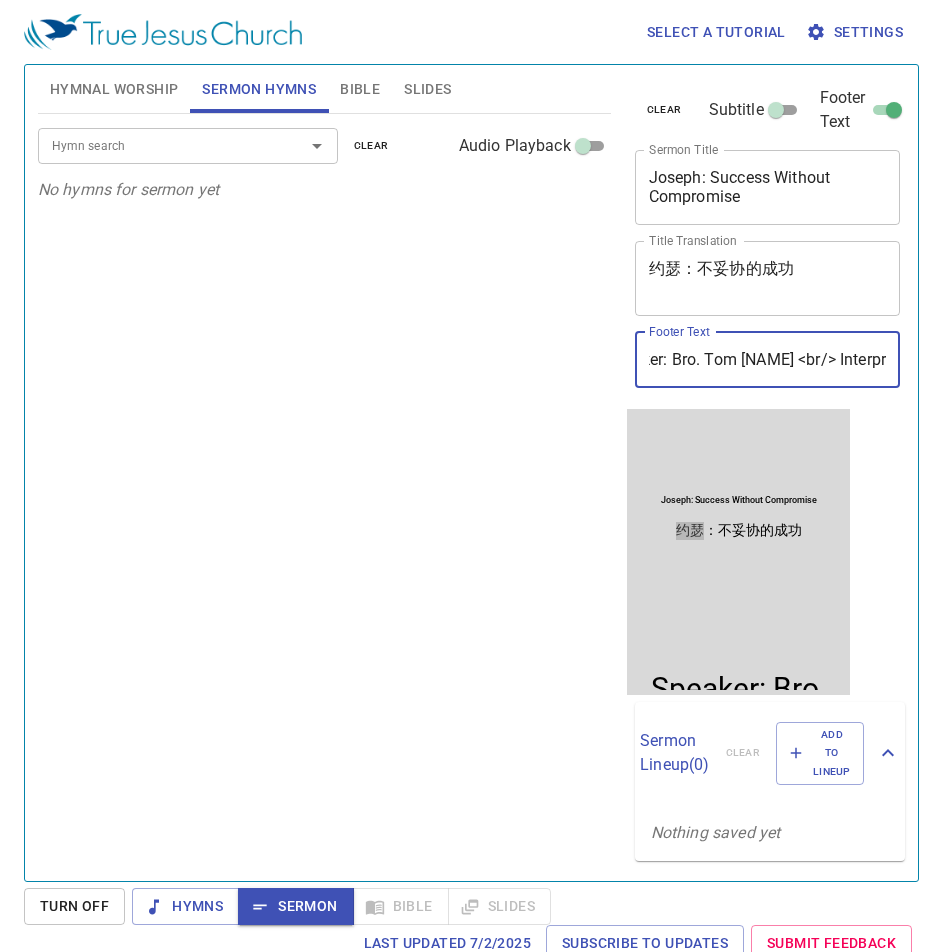 scroll, scrollTop: 0, scrollLeft: 202, axis: horizontal 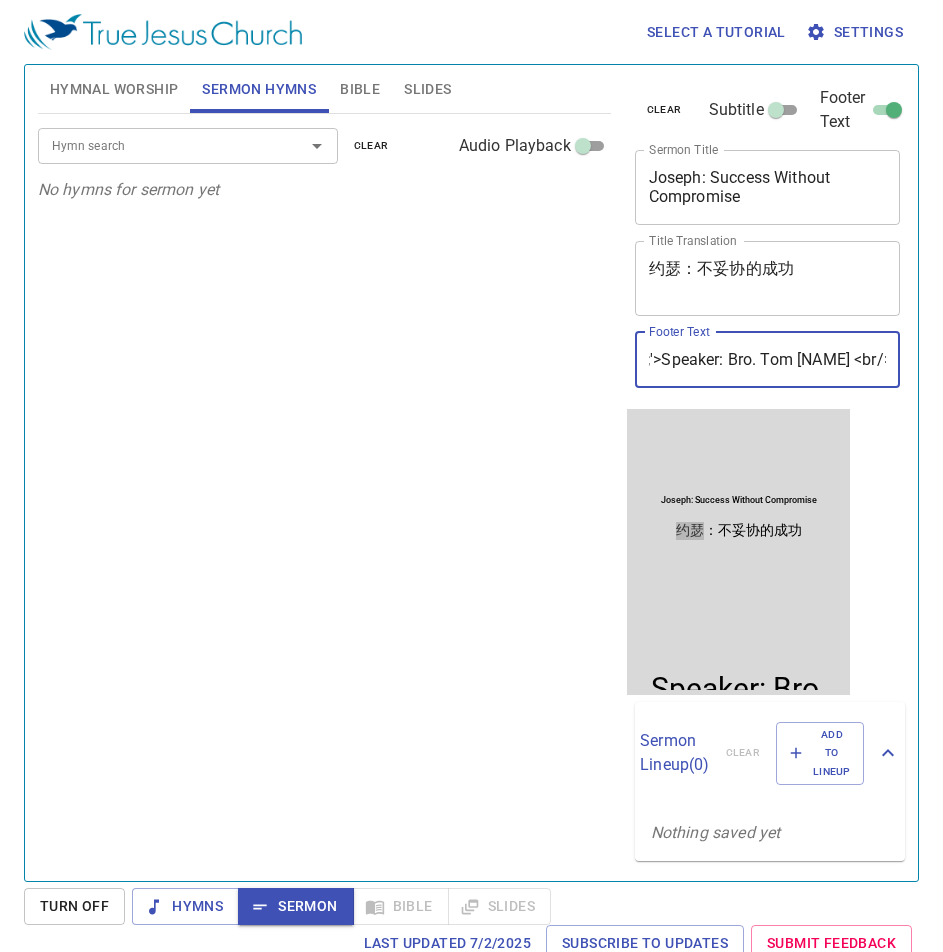 click on "Hymn search Hymn search   clear Audio Playback No hymns for sermon yet" at bounding box center [324, 489] 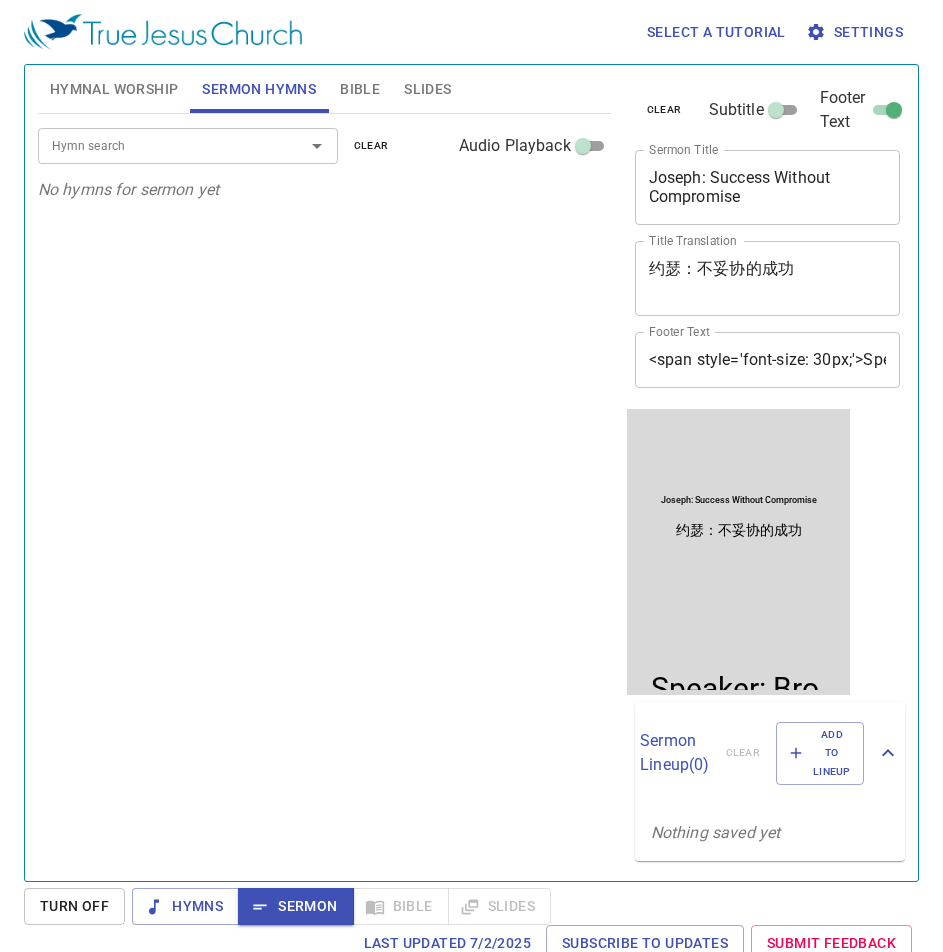 click on "Joseph: Success Without Compromise" at bounding box center [737, 468] 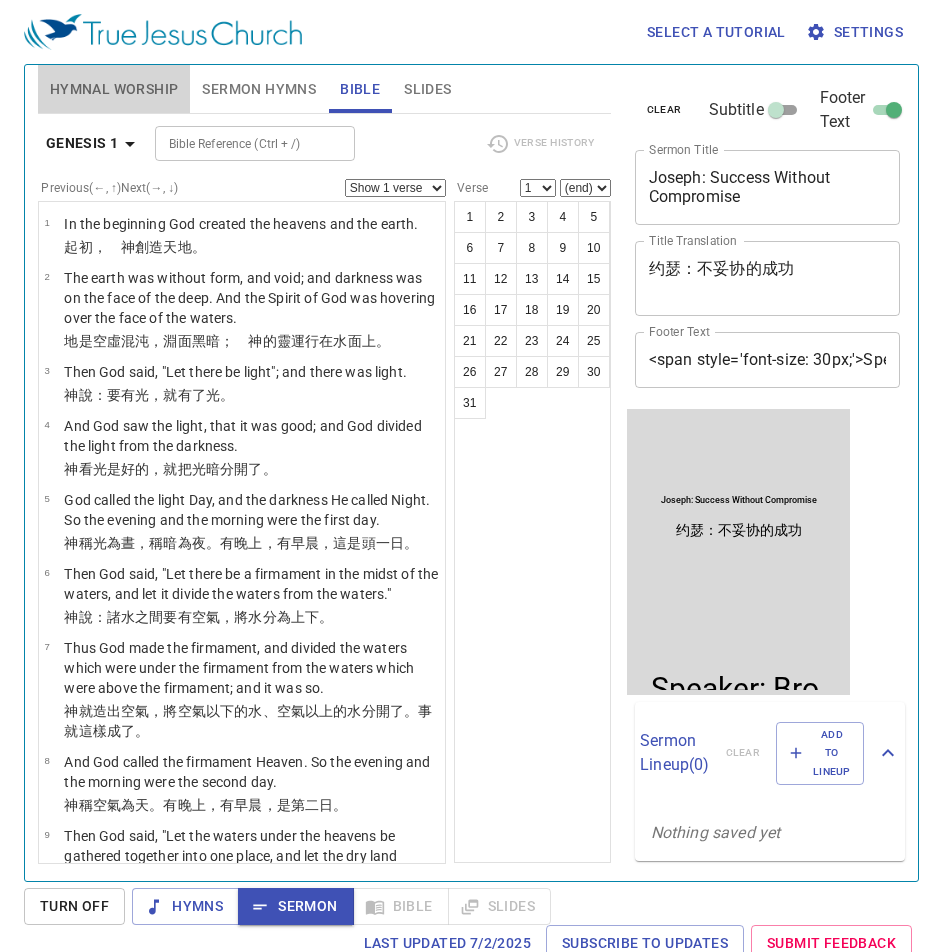 click on "Hymnal Worship" at bounding box center (114, 89) 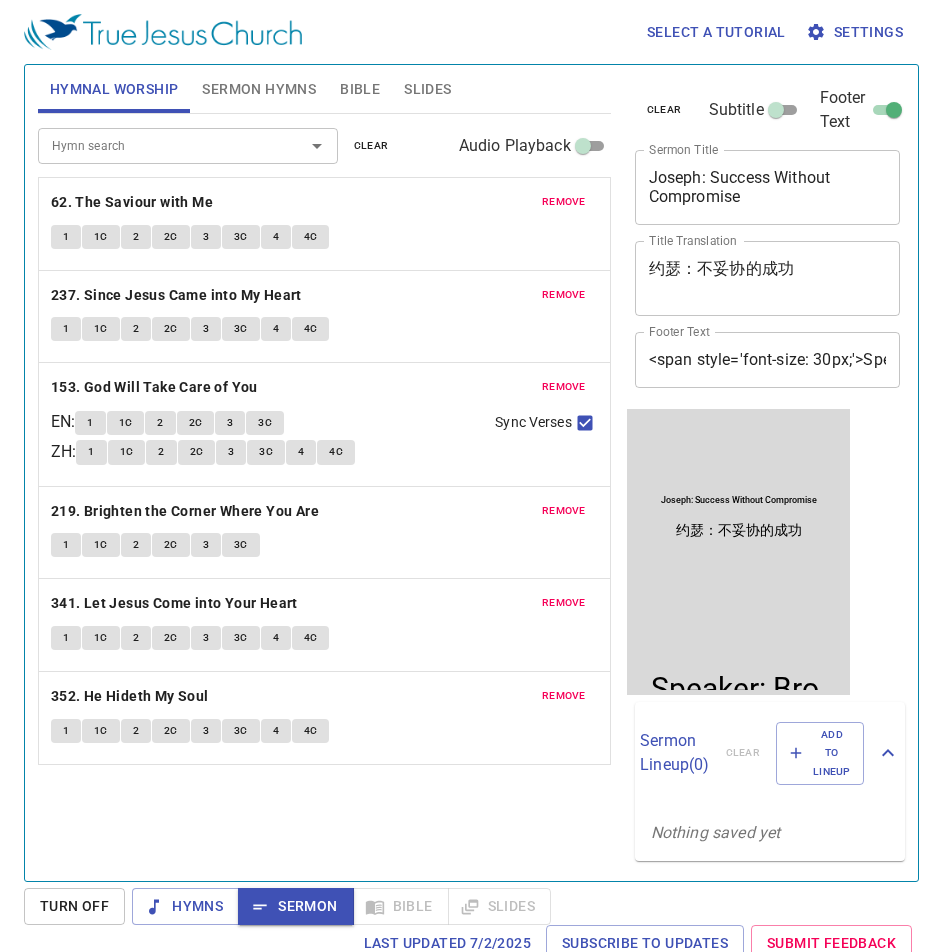 click on "Hymnal Worship" at bounding box center [114, 89] 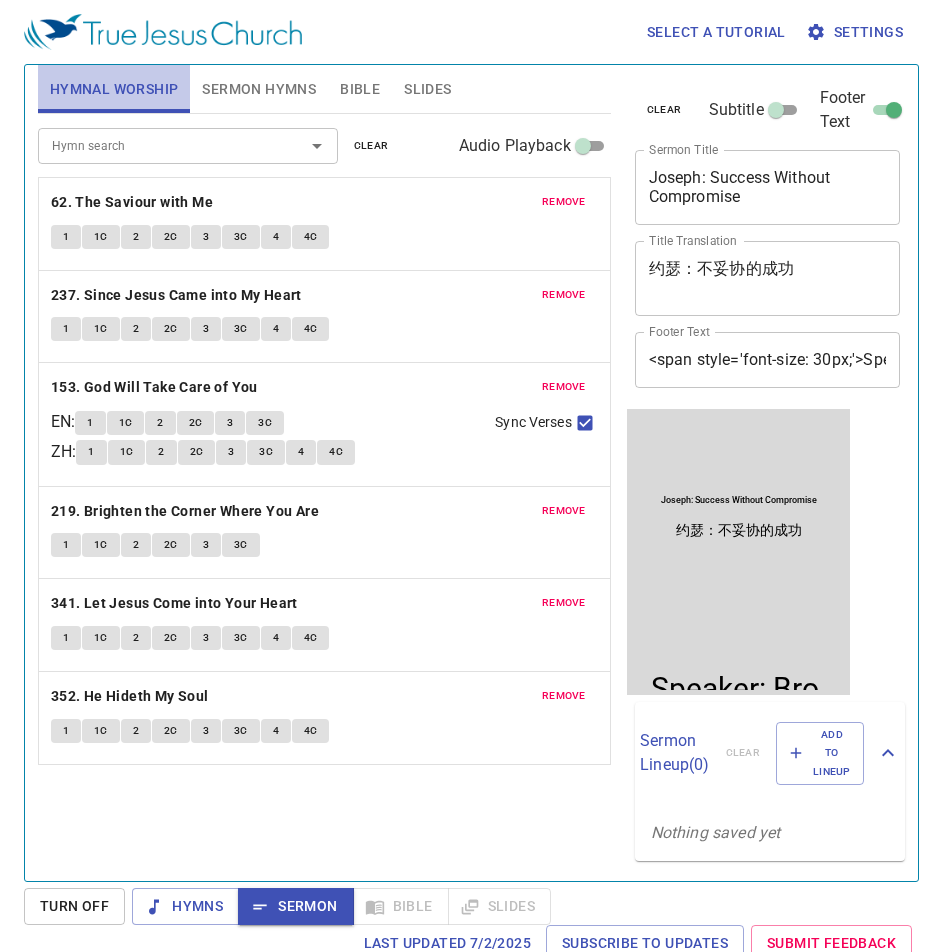 click on "Hymnal Worship" at bounding box center [114, 89] 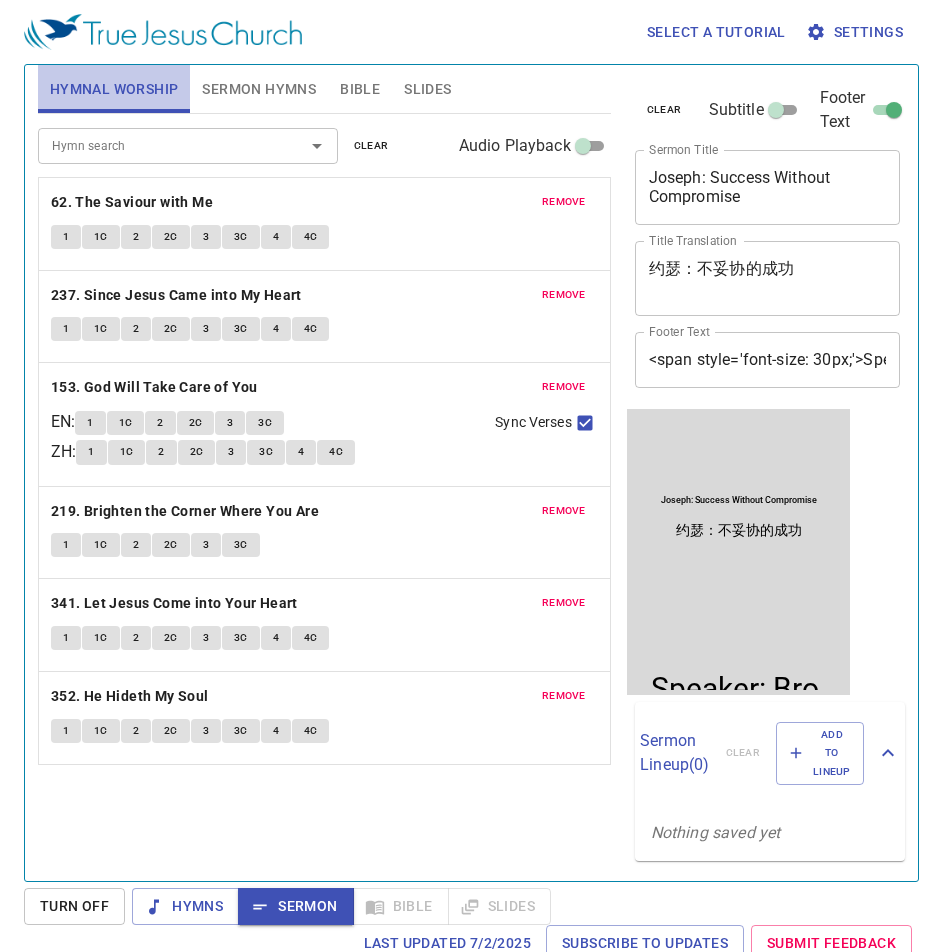click on "Hymnal Worship" at bounding box center [114, 89] 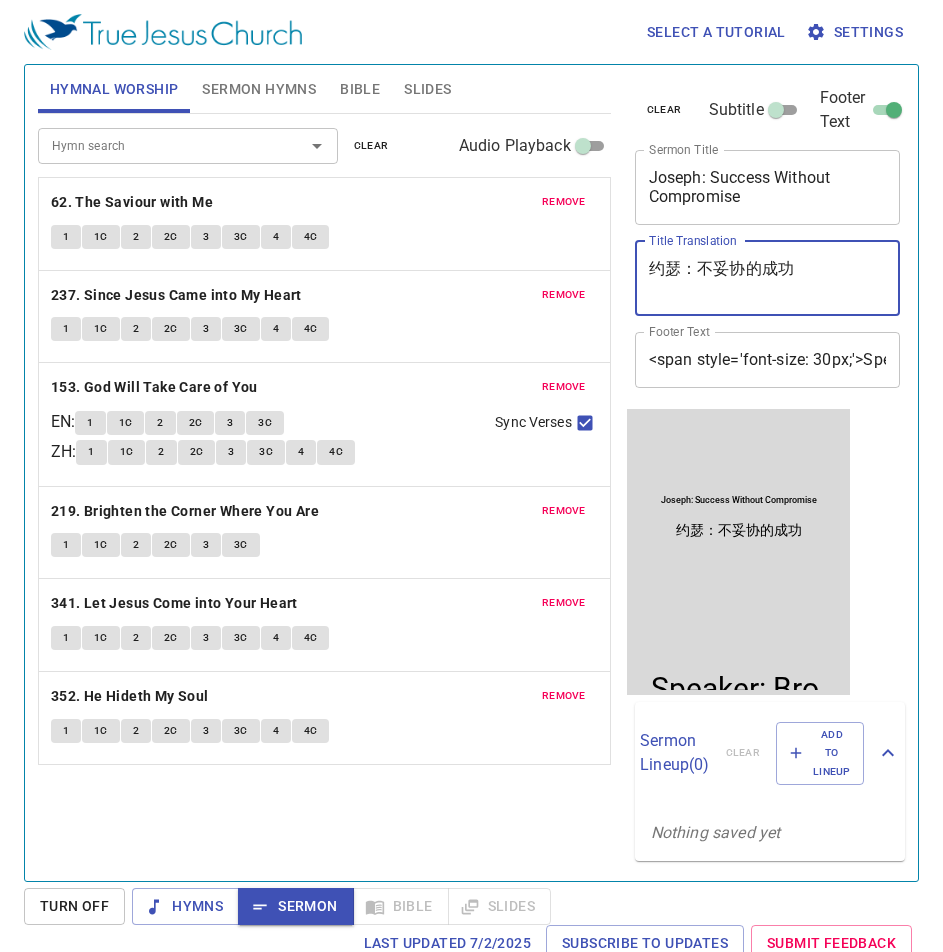 click on "约瑟：不妥协的成功" at bounding box center (768, 278) 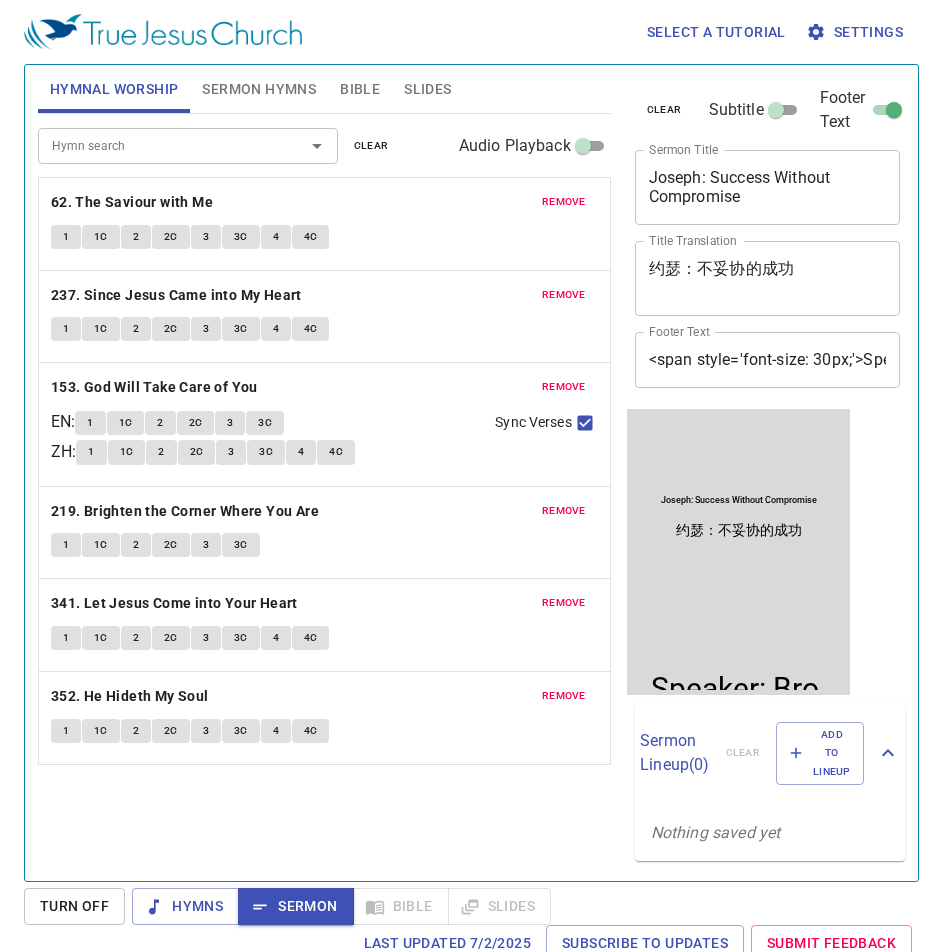 click on "约瑟：不妥协的成功" at bounding box center [737, 540] 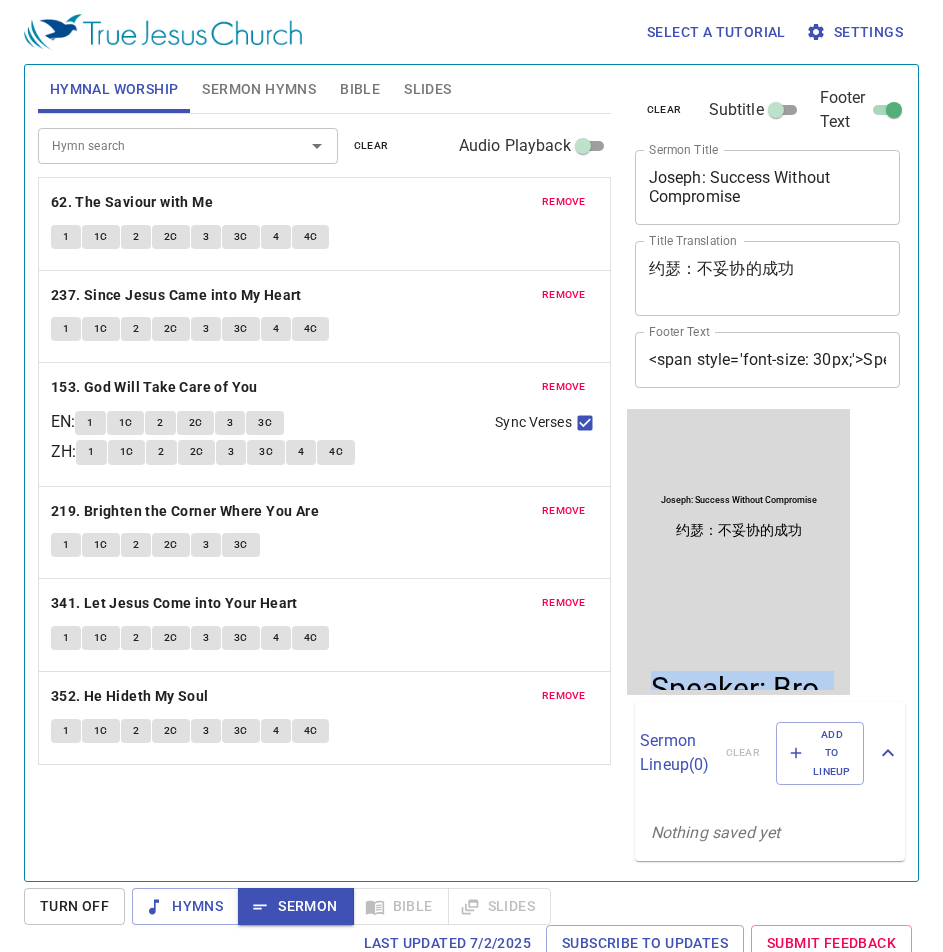 drag, startPoint x: 788, startPoint y: 560, endPoint x: 856, endPoint y: 623, distance: 92.69843 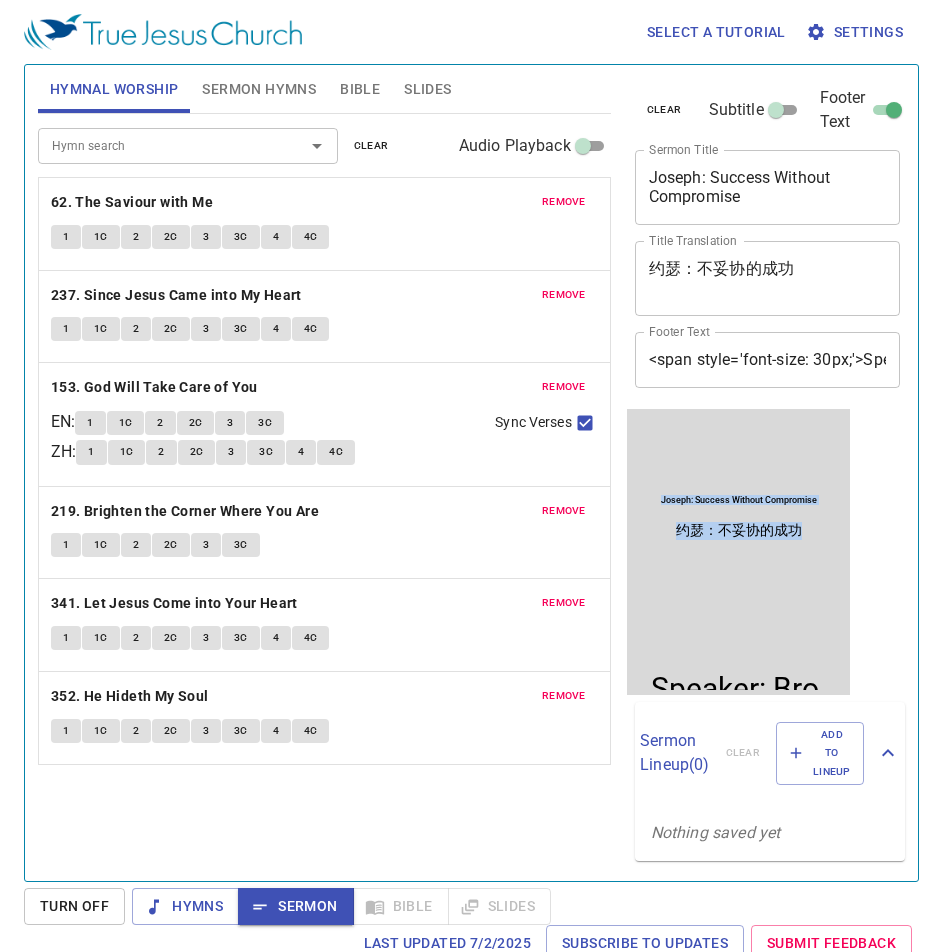 scroll, scrollTop: 20, scrollLeft: 0, axis: vertical 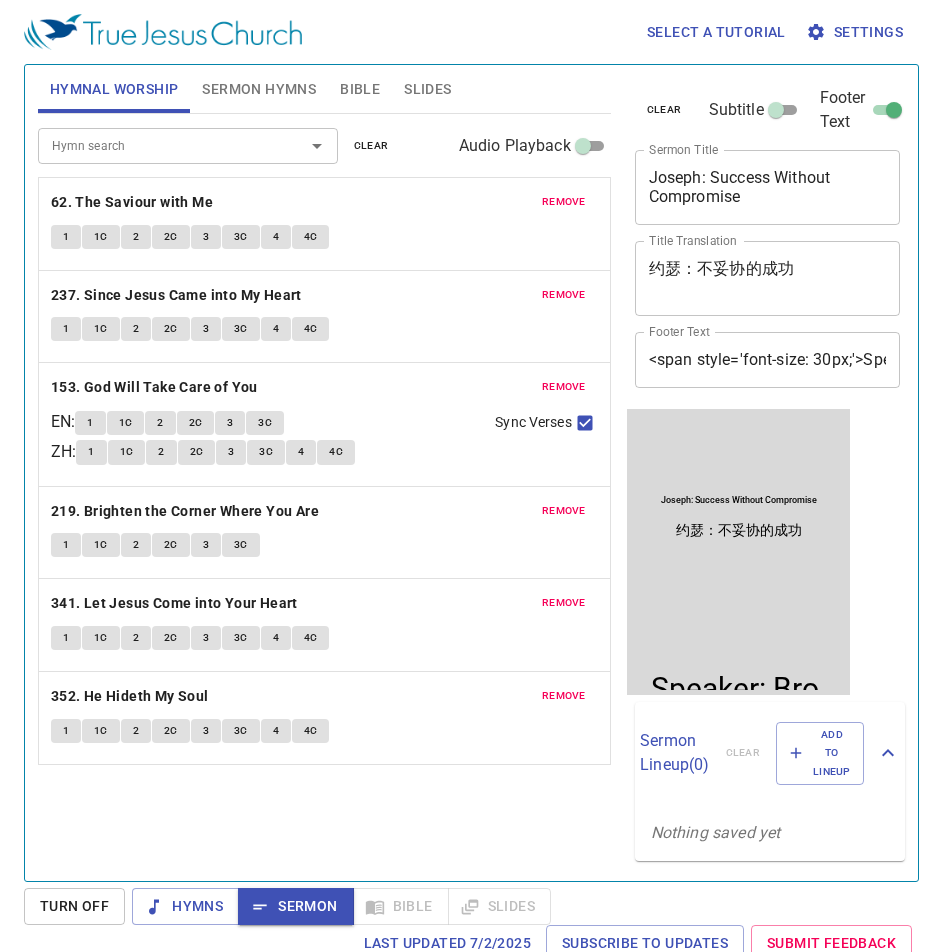 click on "Joseph: Success Without Compromise Joseph: Success Without Compromise 约瑟：不妥协的成功 约瑟：不妥协的成功 Speaker: Bro. Tom Huang   Interpreter: Bro. Martin Weng  Speaker: Bro. Tom Huang   Interpreter: Bro. Martin Weng" at bounding box center [737, 551] 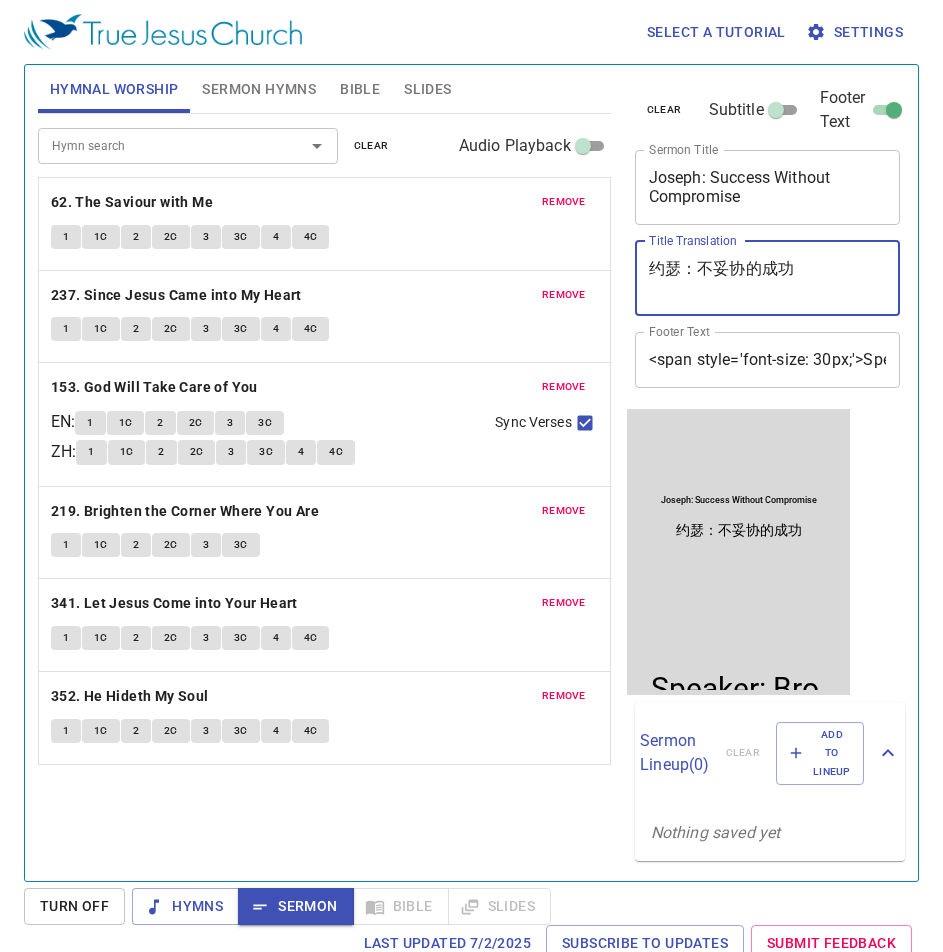click on "约瑟：不妥协的成功" at bounding box center (768, 278) 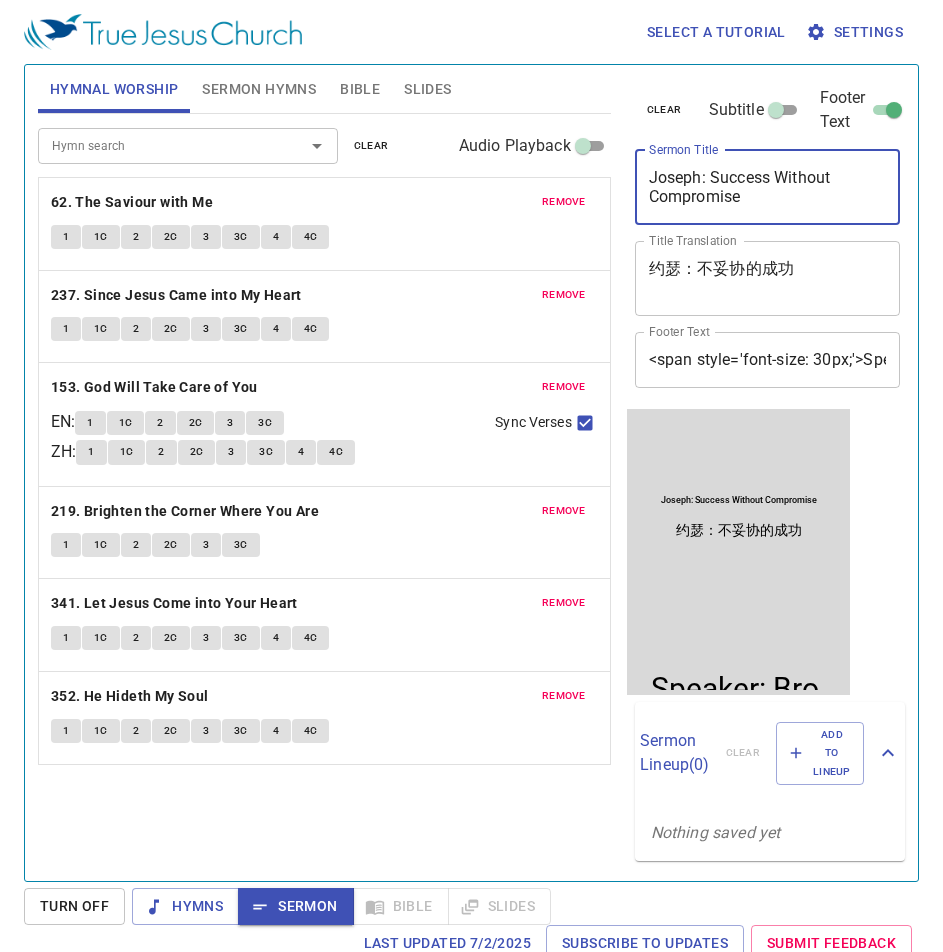 drag, startPoint x: 774, startPoint y: 174, endPoint x: 569, endPoint y: 100, distance: 217.94724 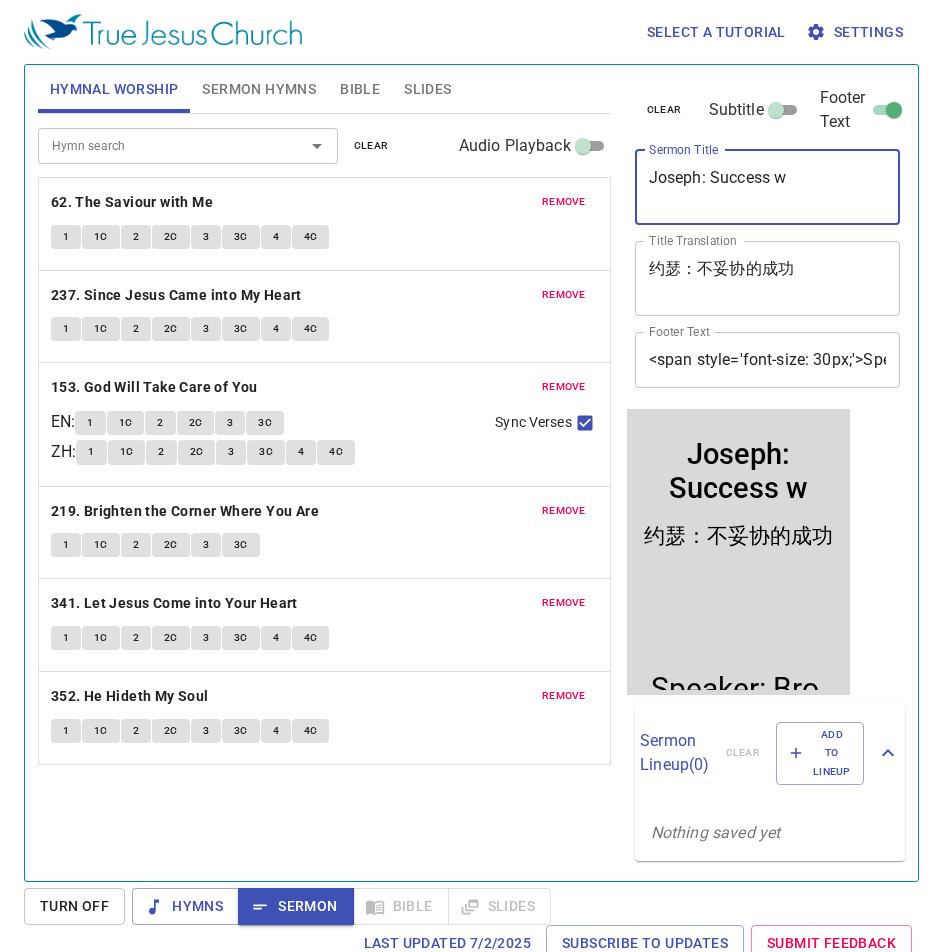 type on "Joseph: Success" 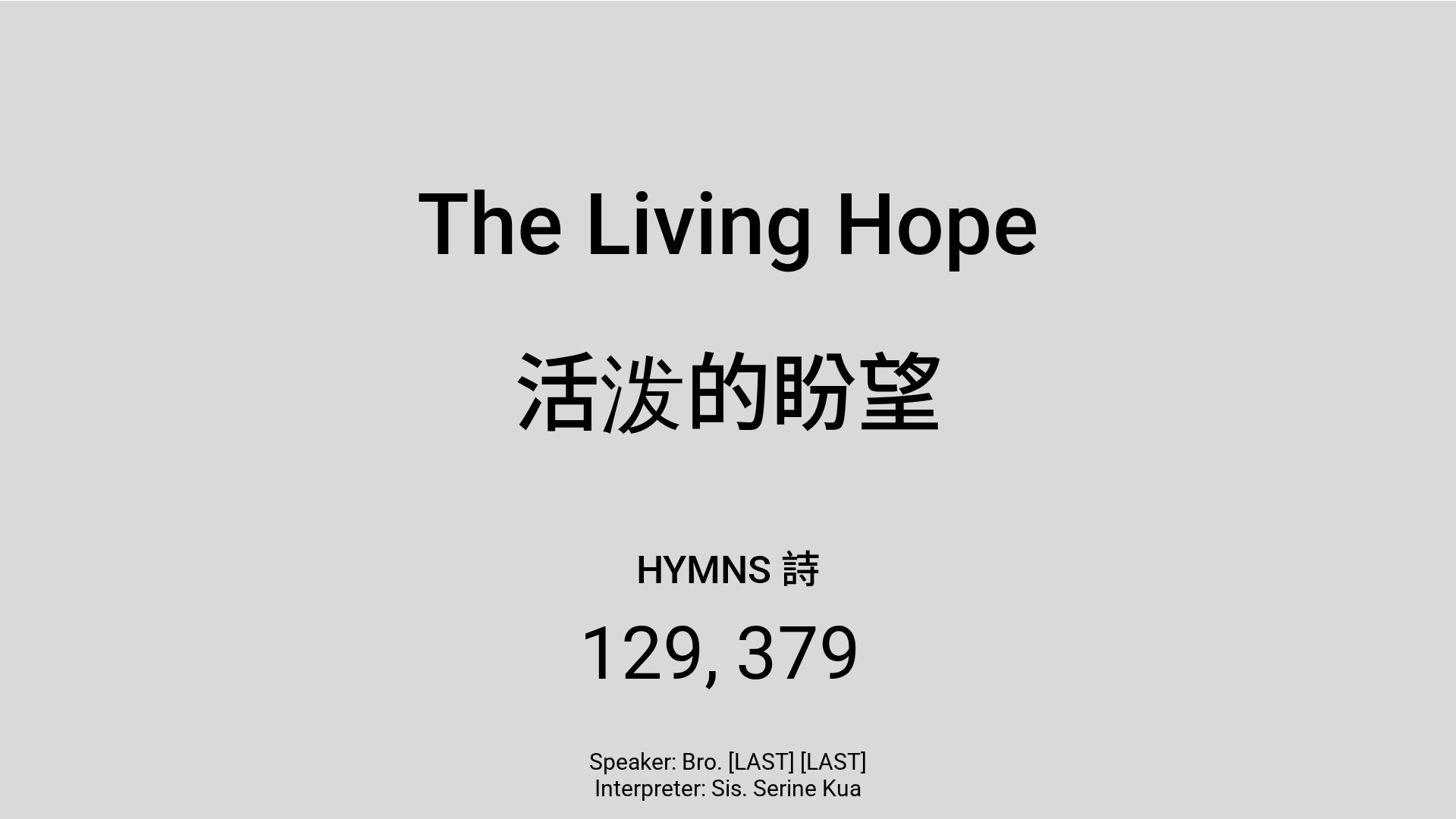 scroll, scrollTop: 0, scrollLeft: 0, axis: both 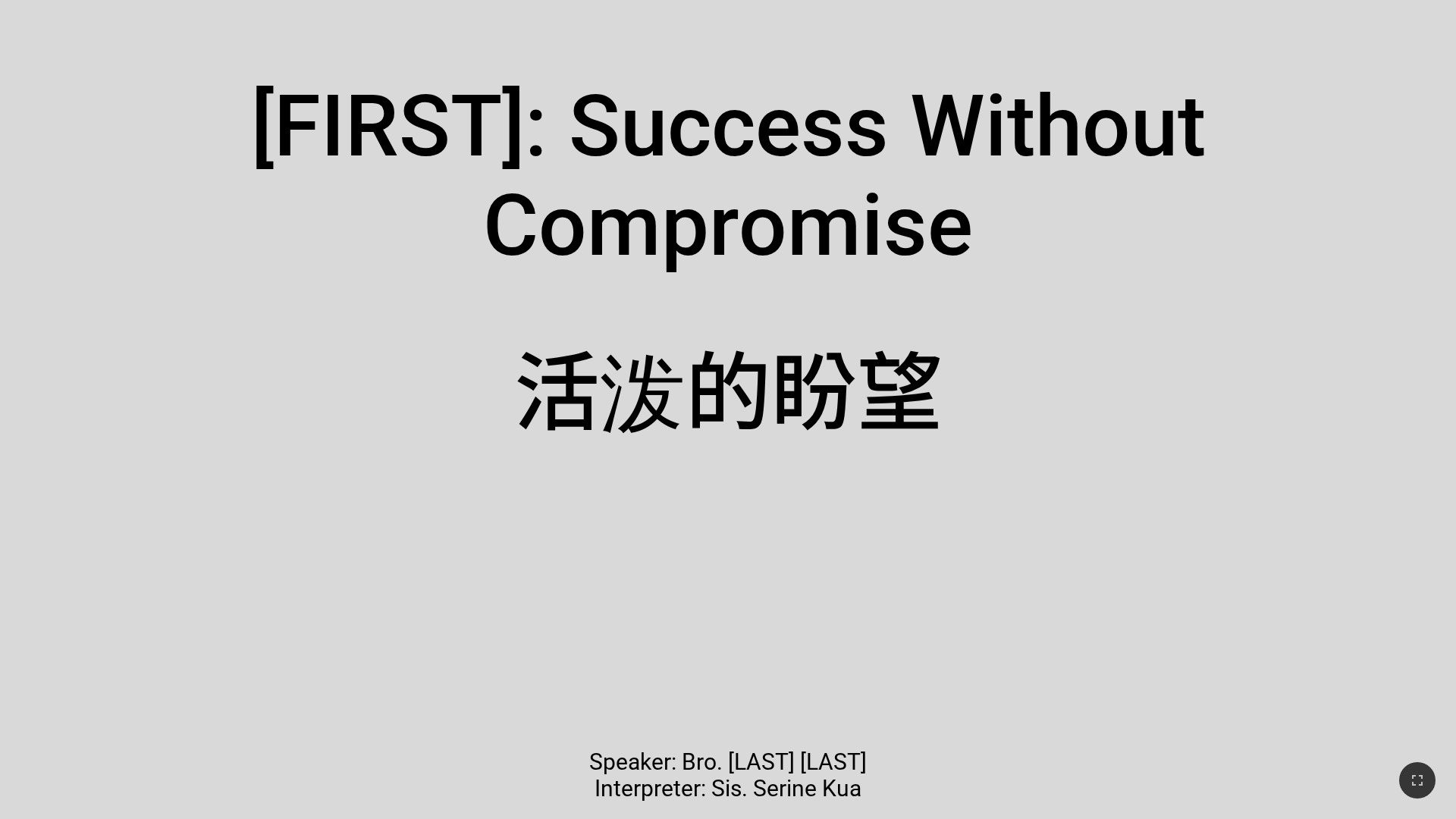 click on "活泼的盼望" at bounding box center (728, 378) 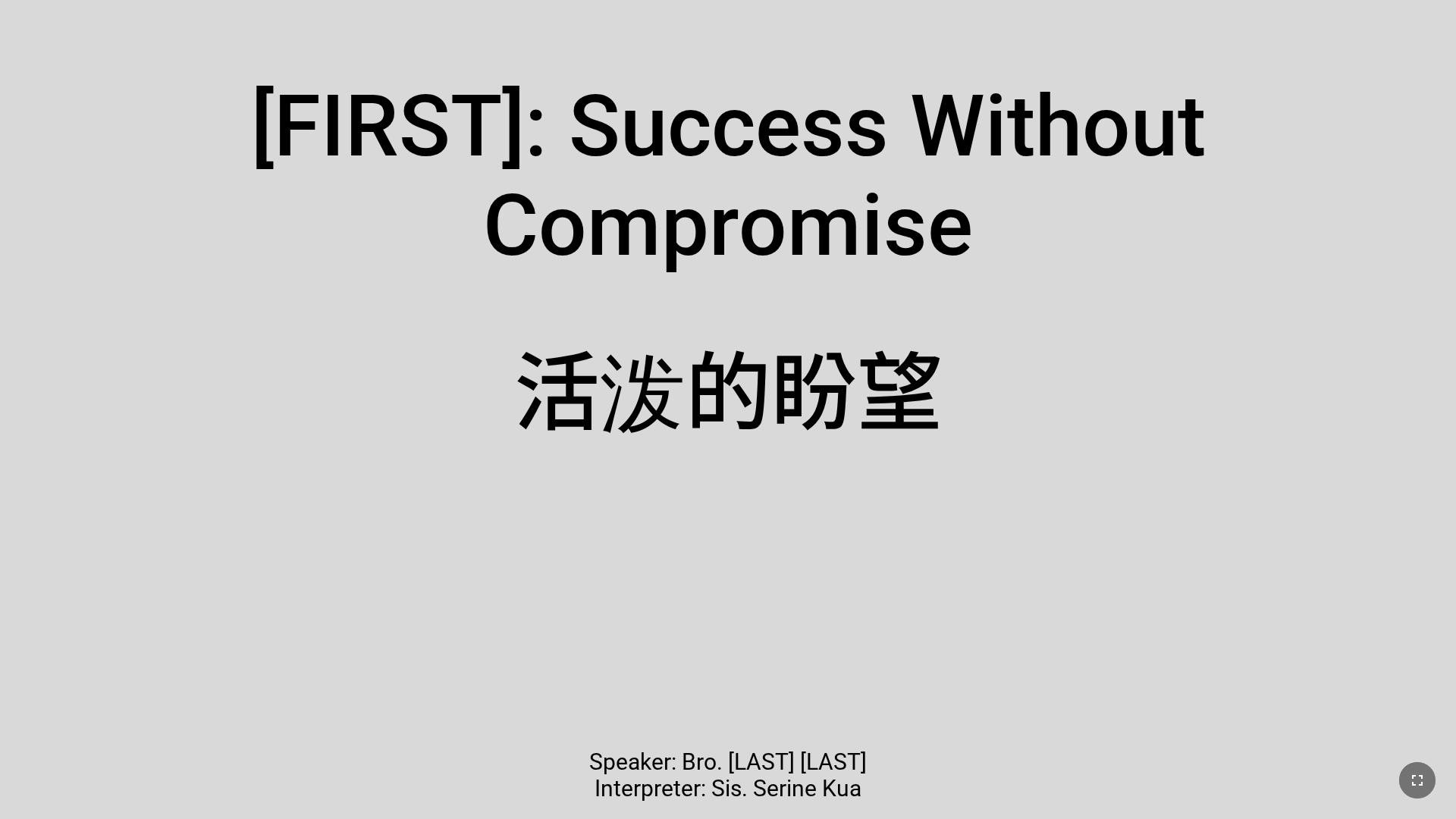 click 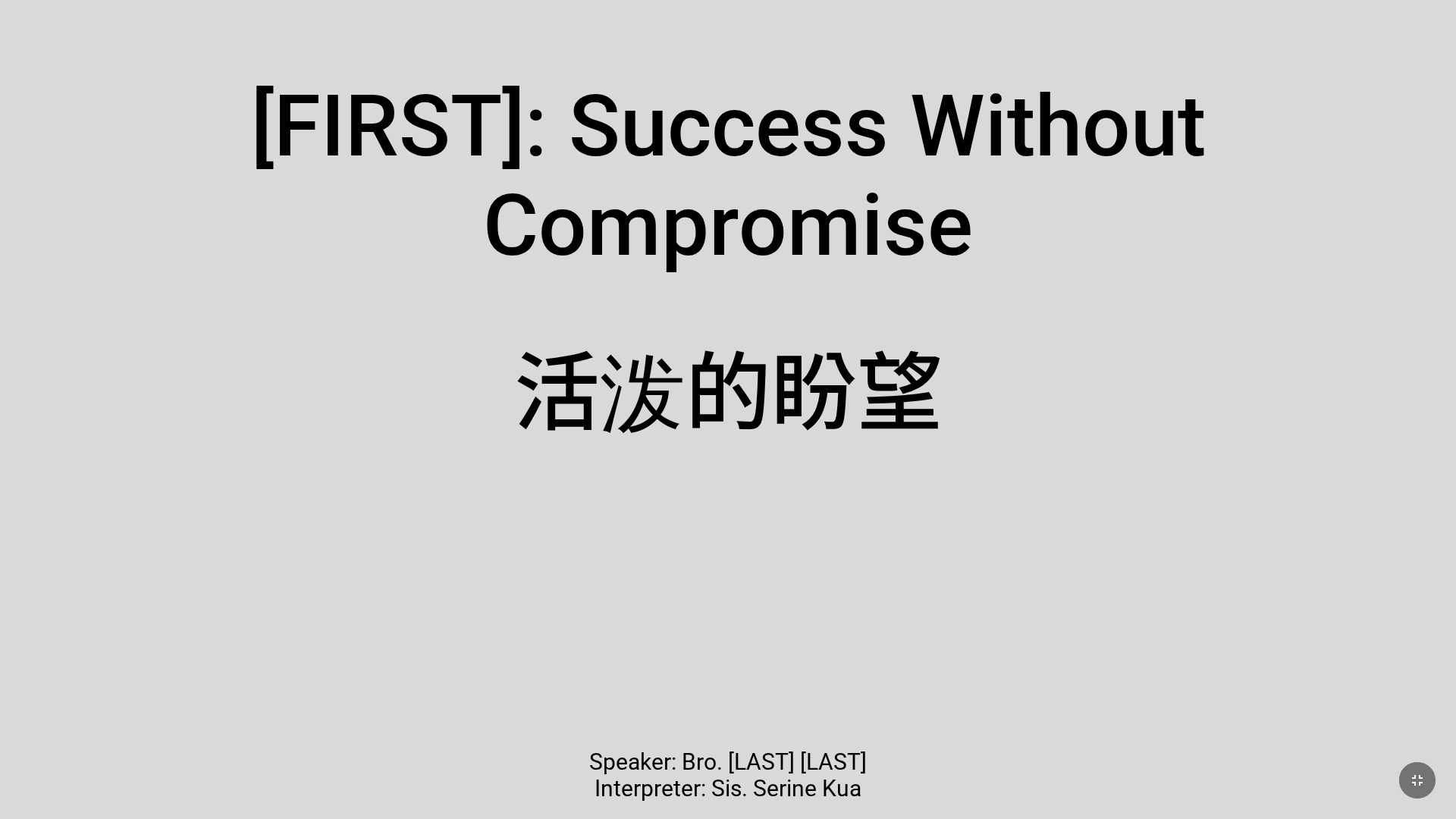 click 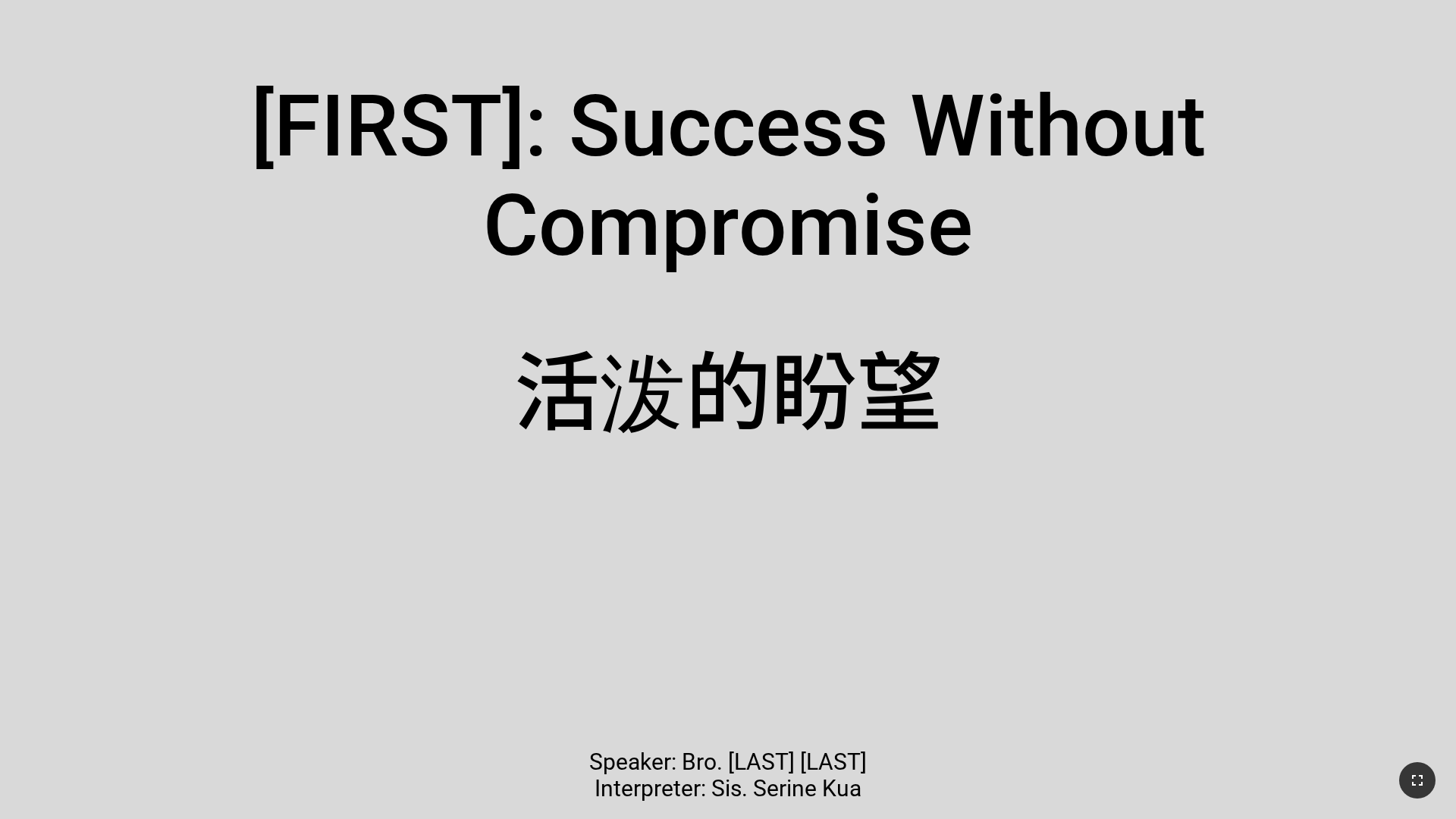 click 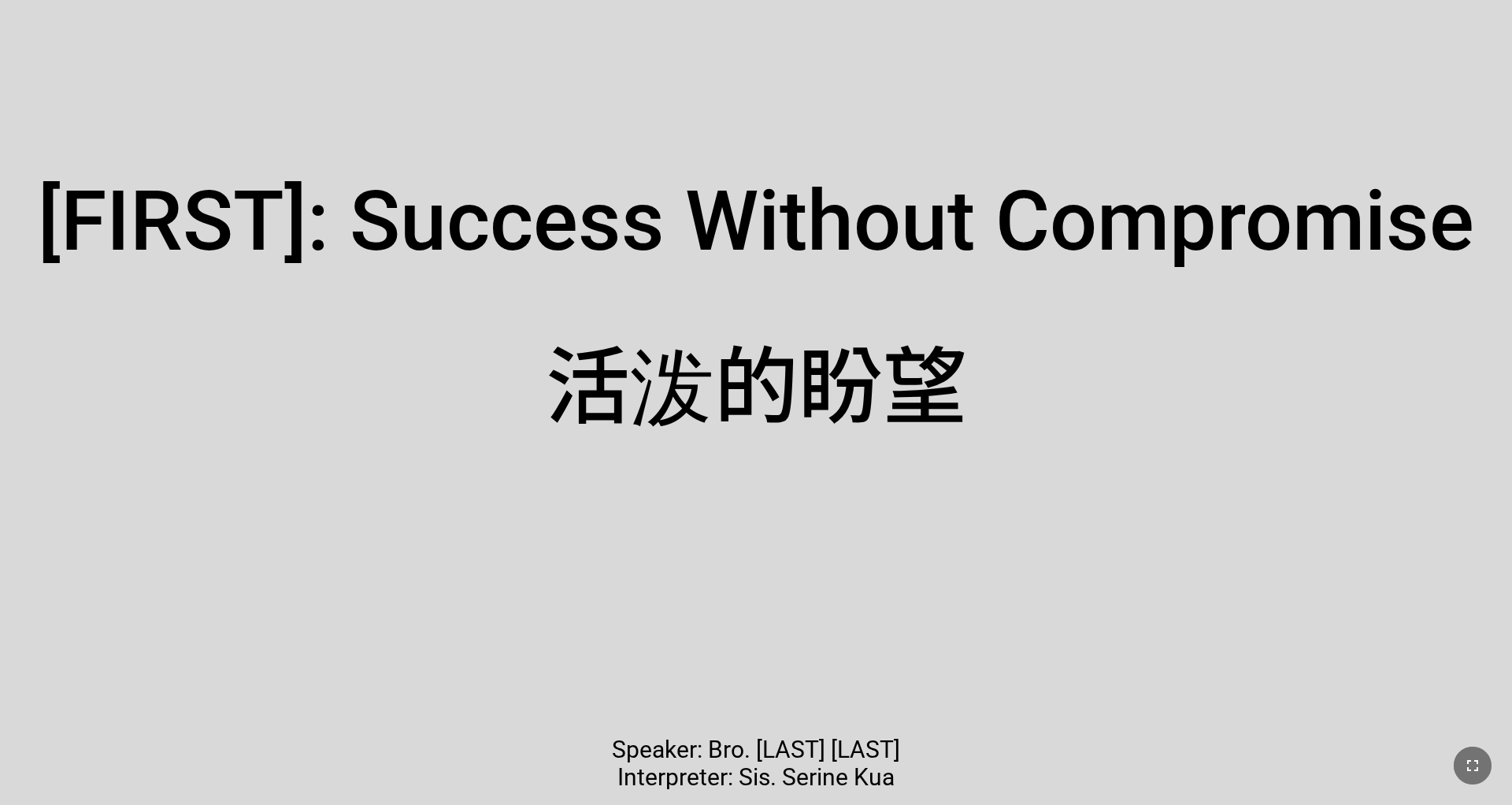 click 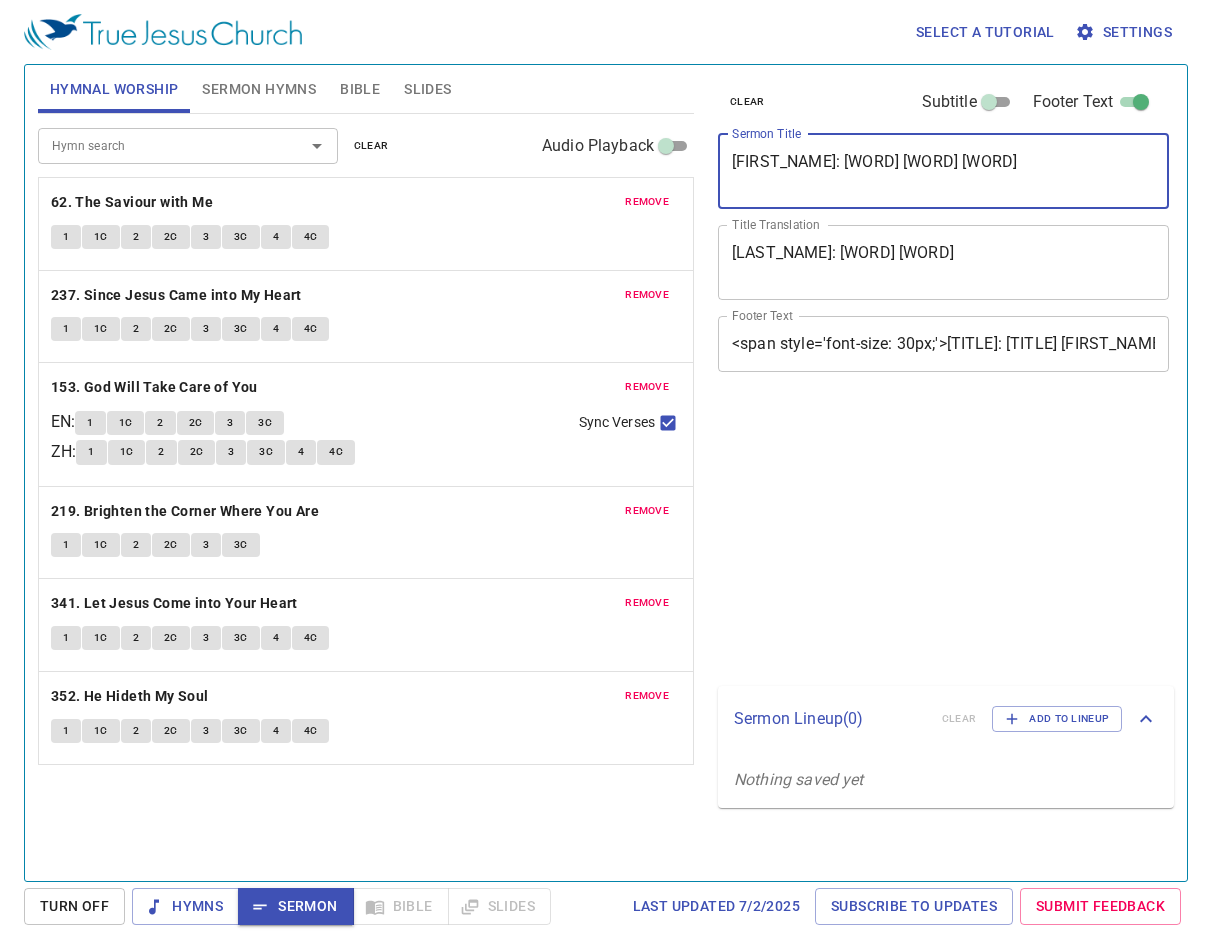 scroll, scrollTop: 0, scrollLeft: 0, axis: both 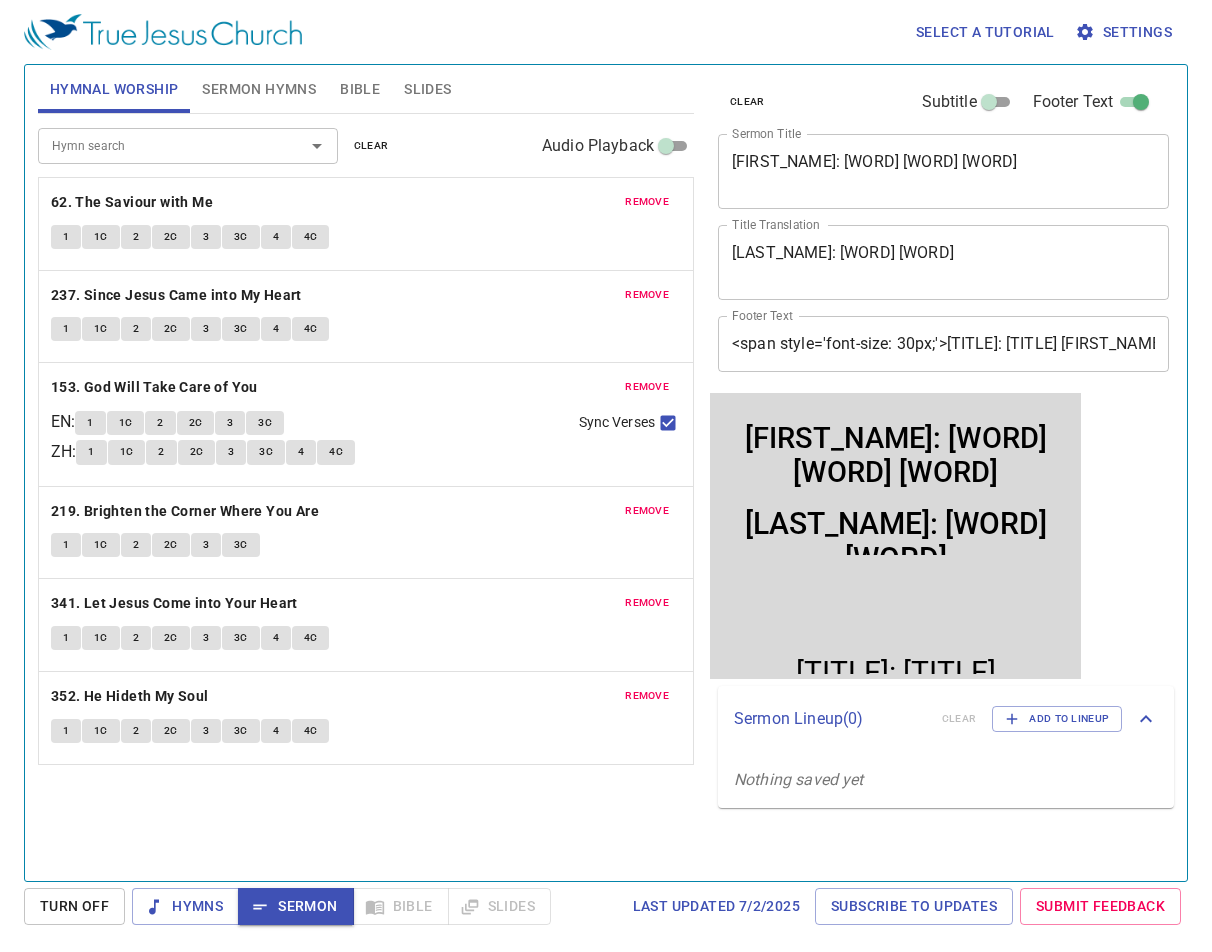 drag, startPoint x: 257, startPoint y: 119, endPoint x: 262, endPoint y: 109, distance: 11.18034 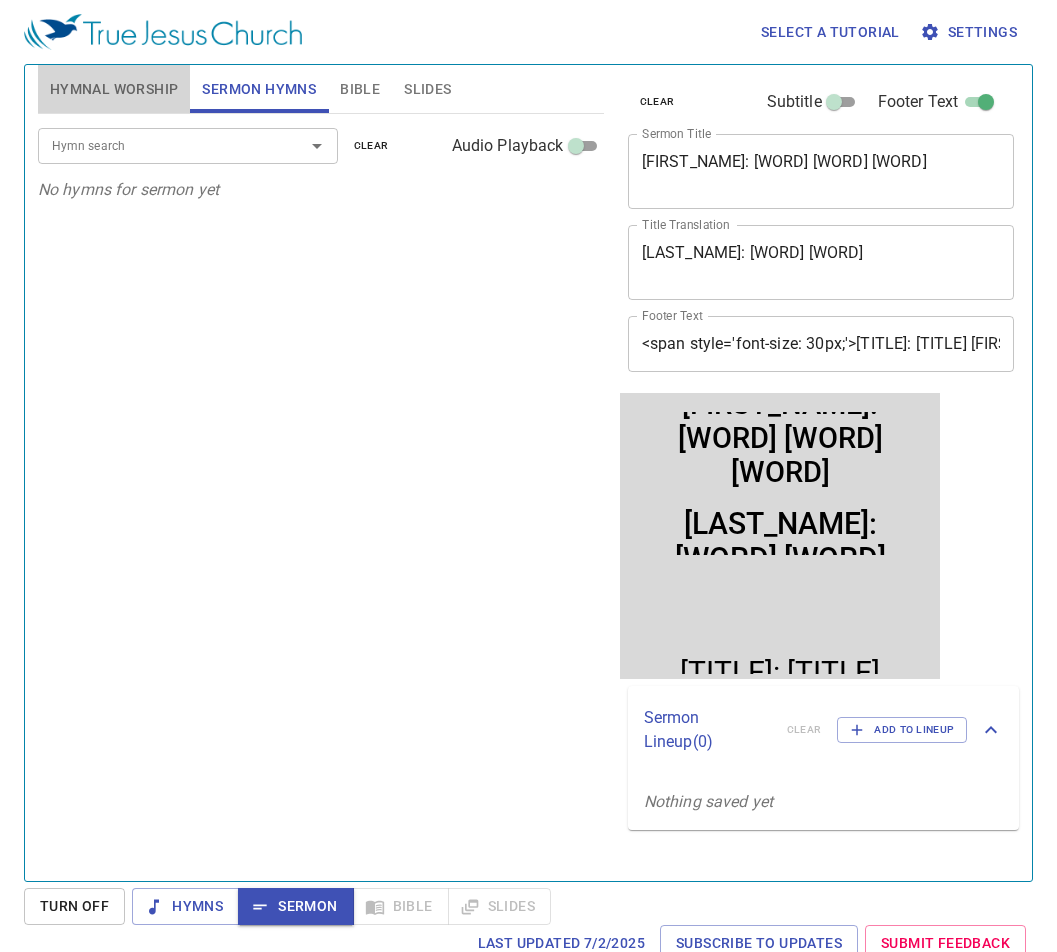 click on "Hymnal Worship" at bounding box center [114, 89] 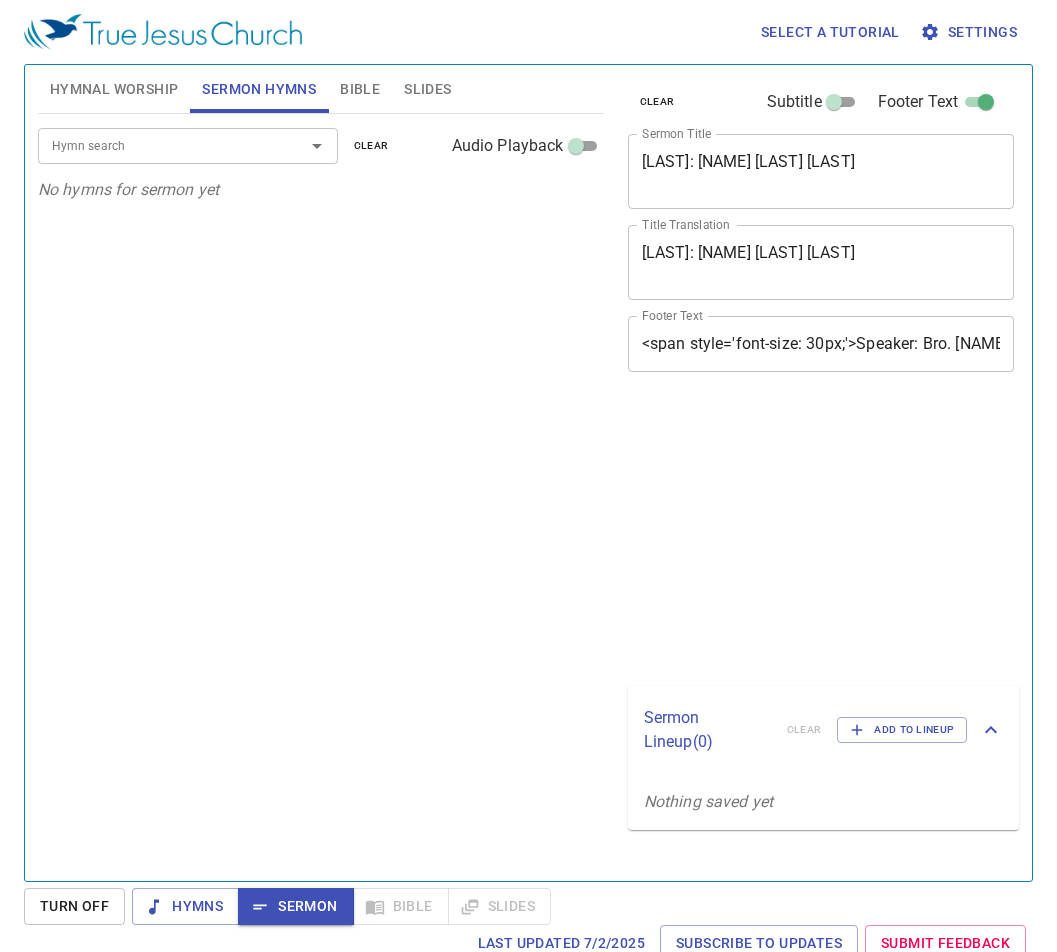 scroll, scrollTop: 0, scrollLeft: 0, axis: both 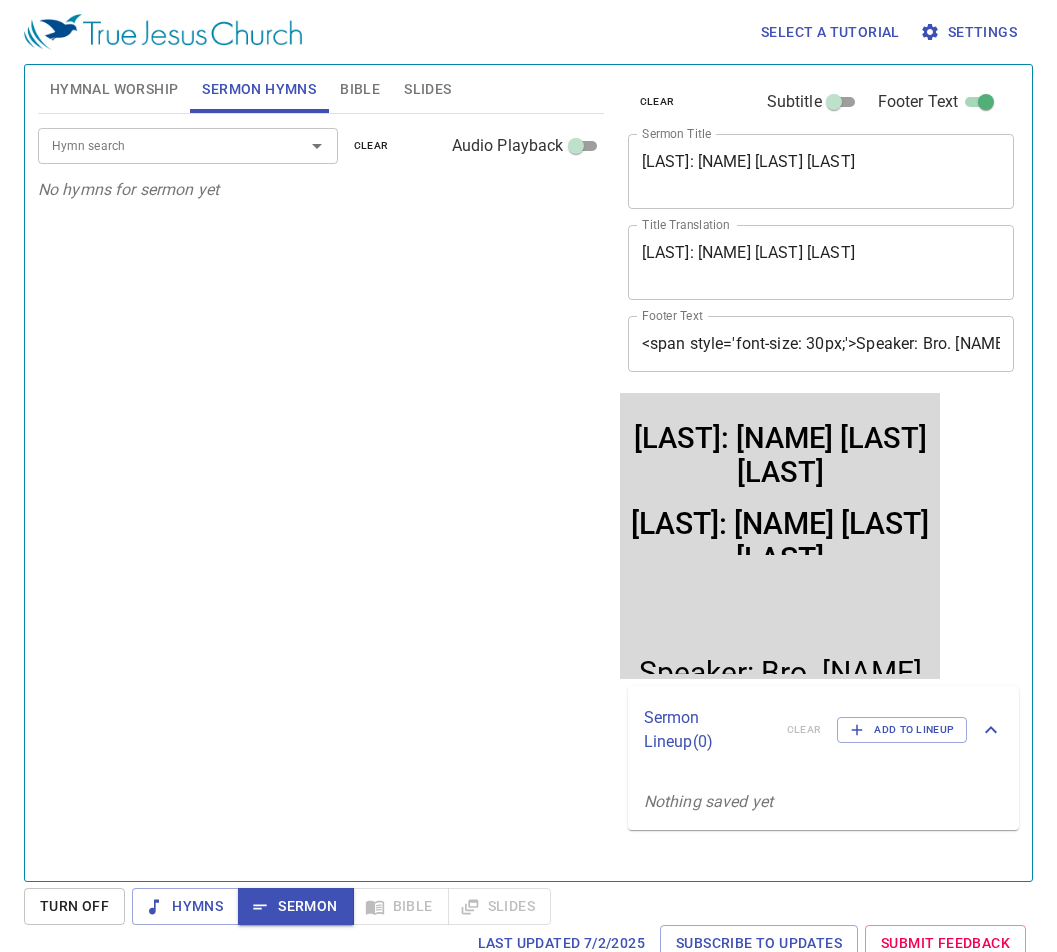 click on "Hymn search" at bounding box center (188, 145) 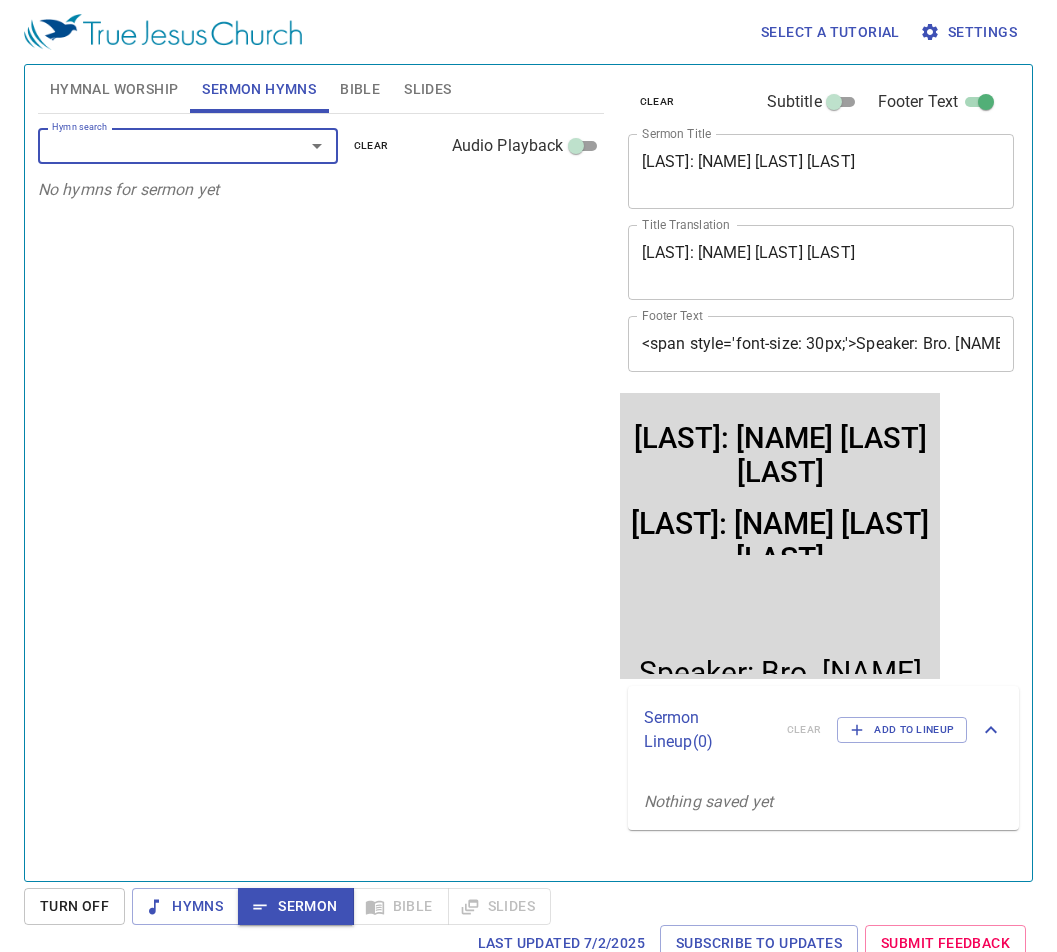 scroll, scrollTop: 0, scrollLeft: 0, axis: both 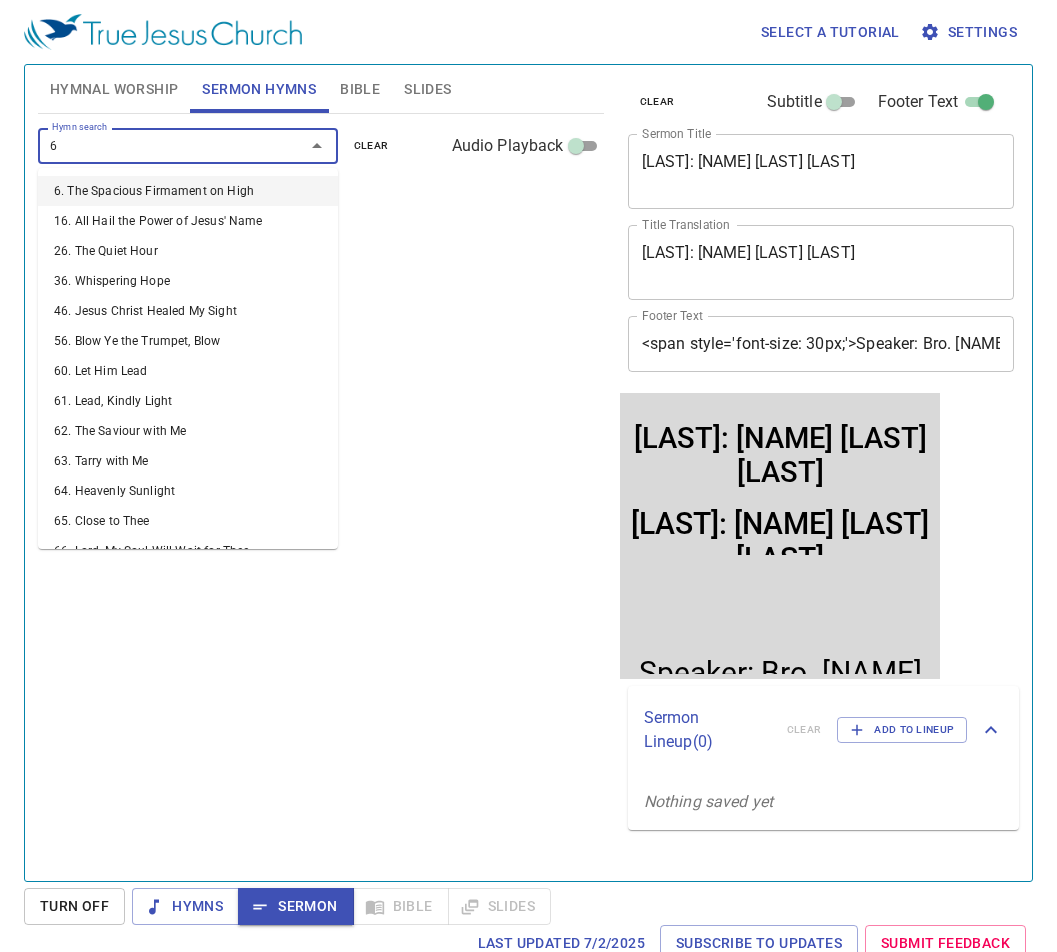 type on "67" 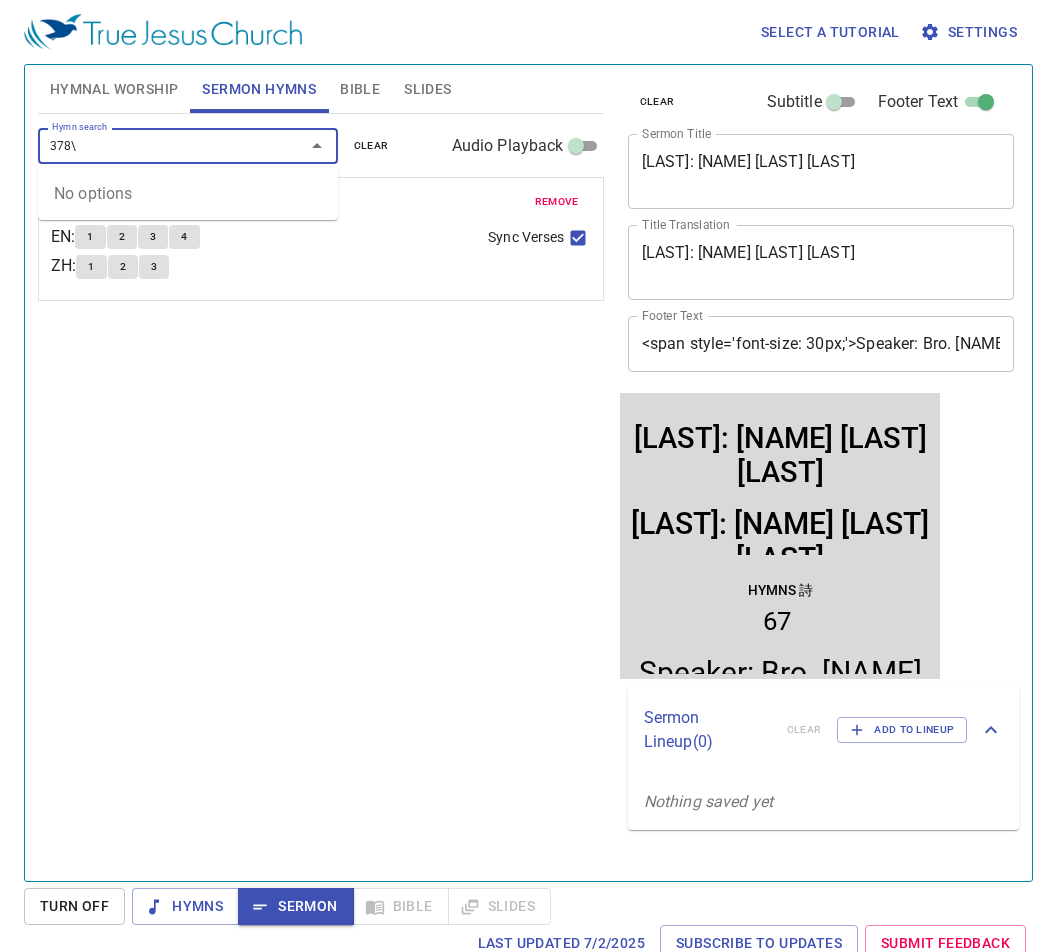 type on "378" 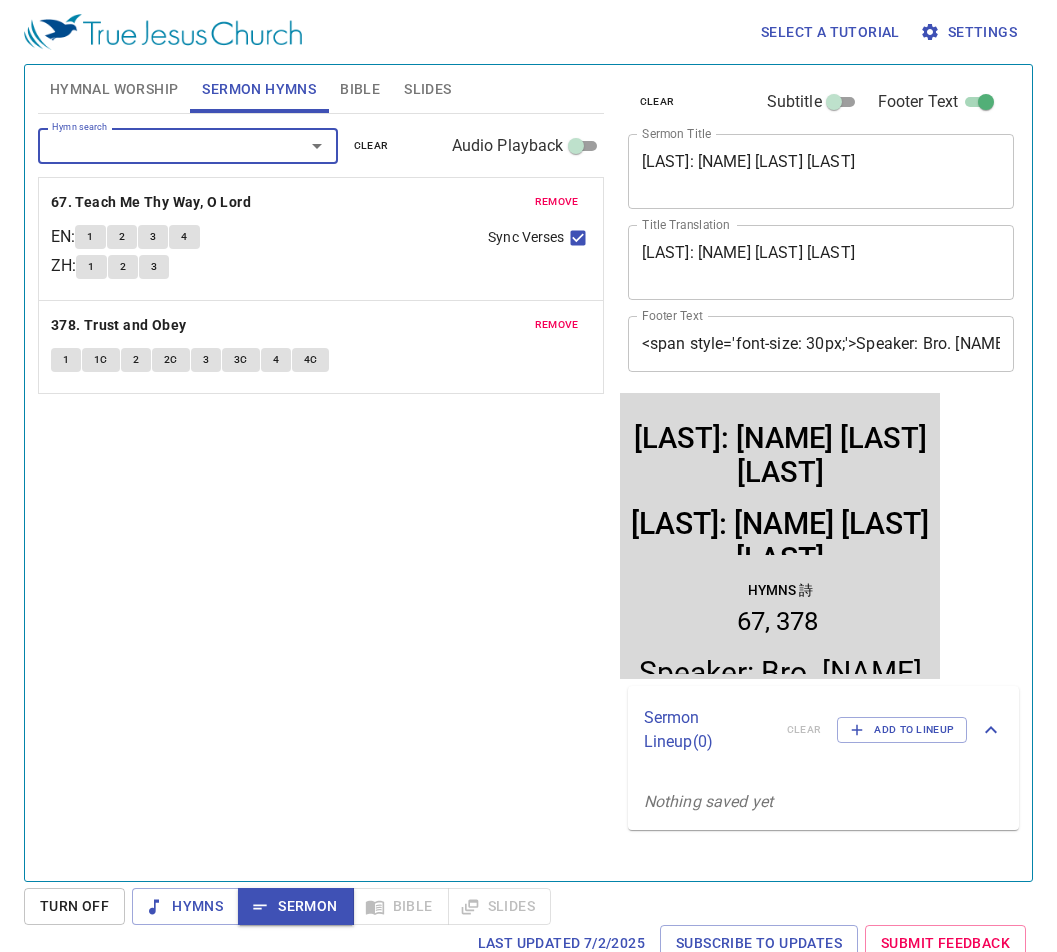 type 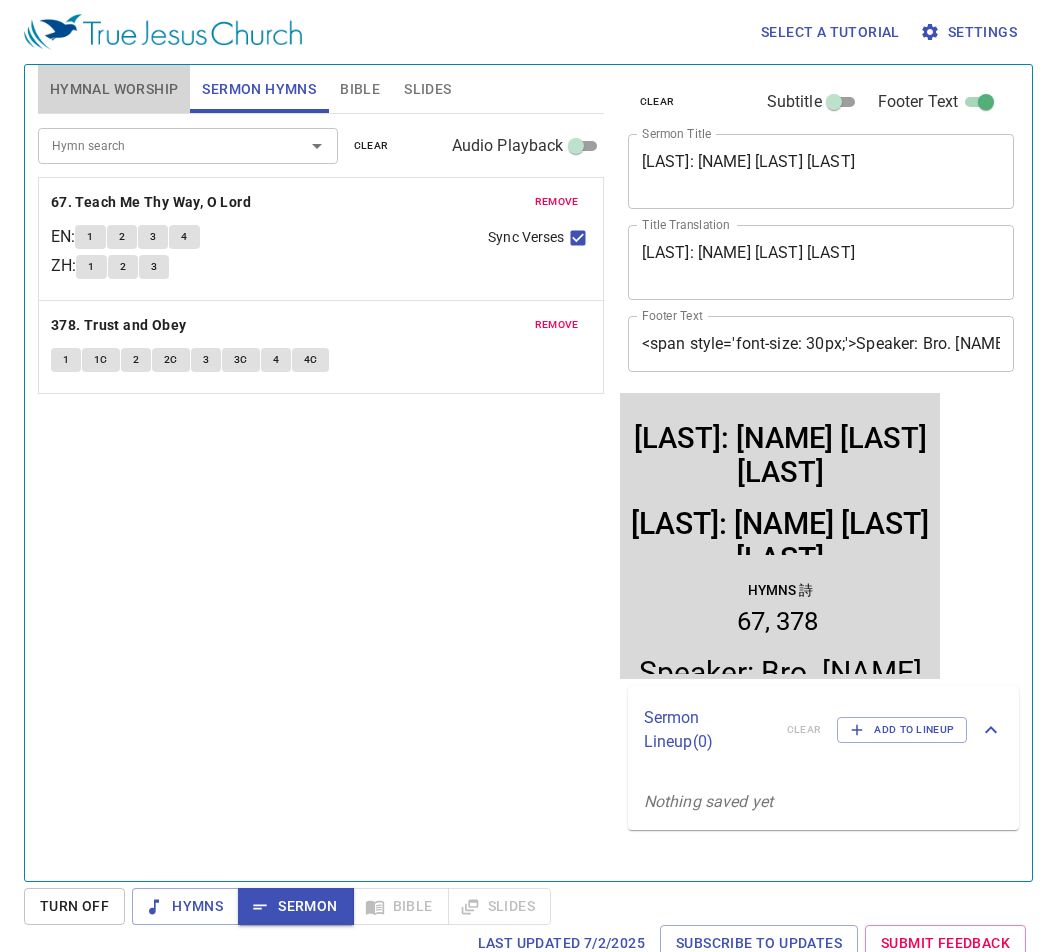 click on "Hymnal Worship" at bounding box center (114, 89) 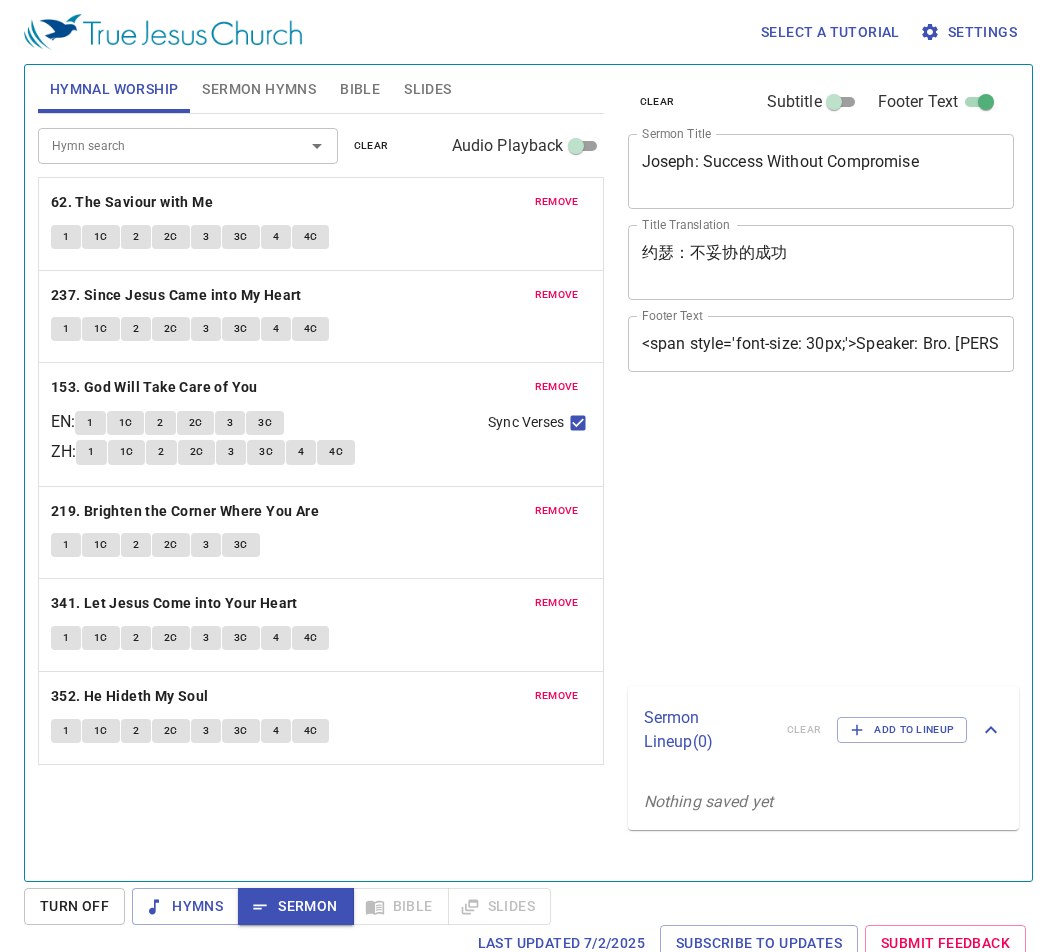 scroll, scrollTop: 0, scrollLeft: 0, axis: both 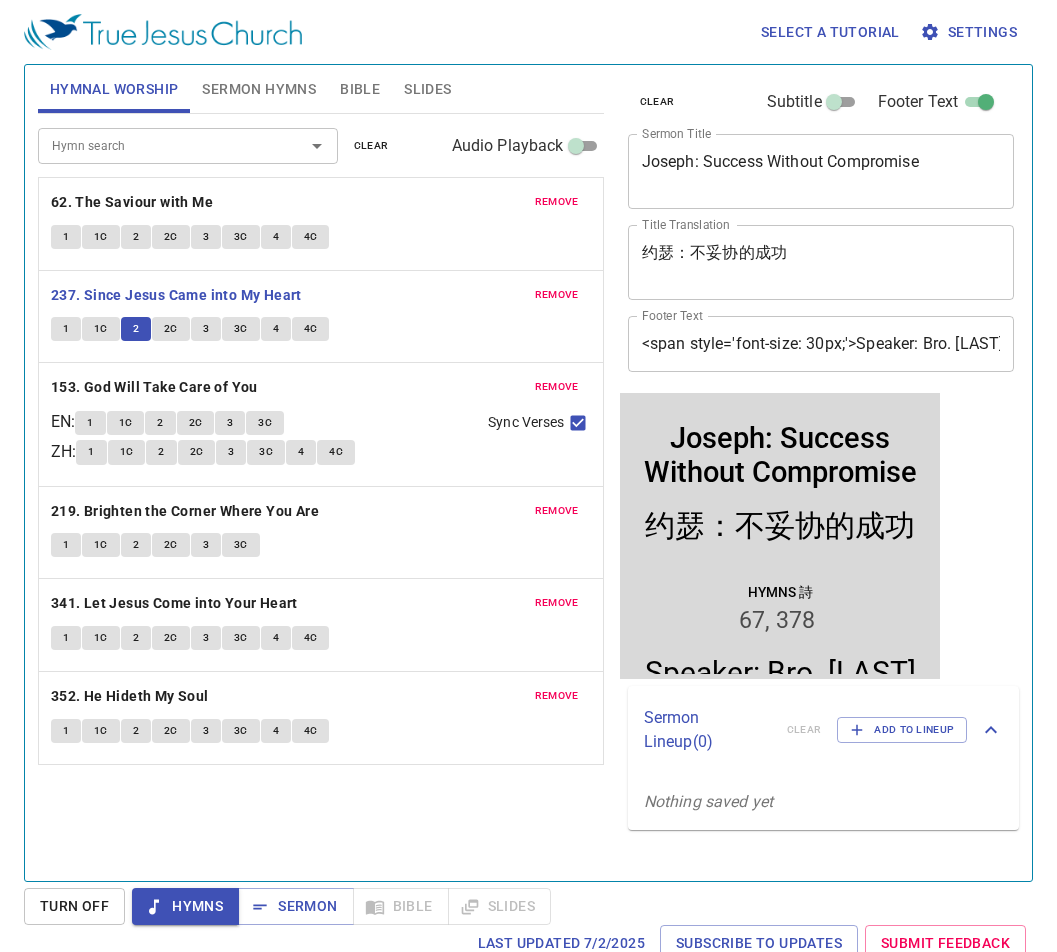 type 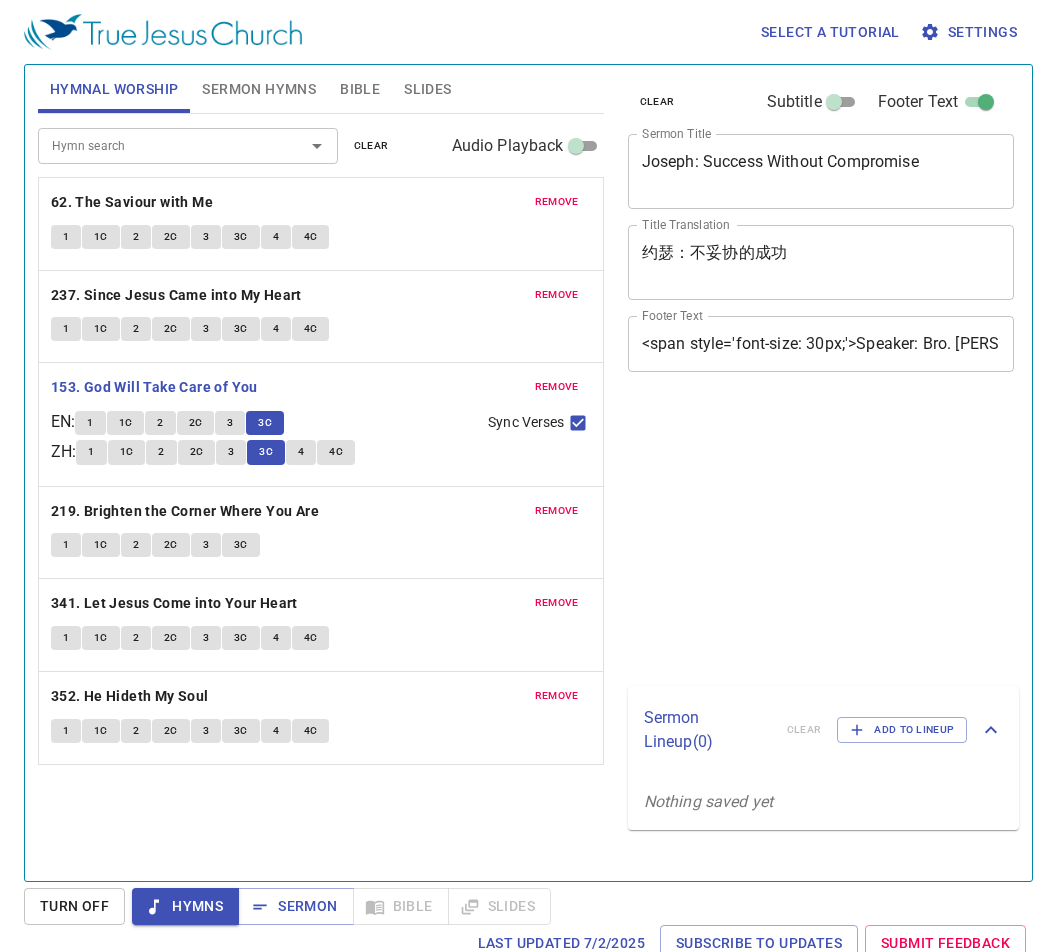 scroll, scrollTop: 9, scrollLeft: 0, axis: vertical 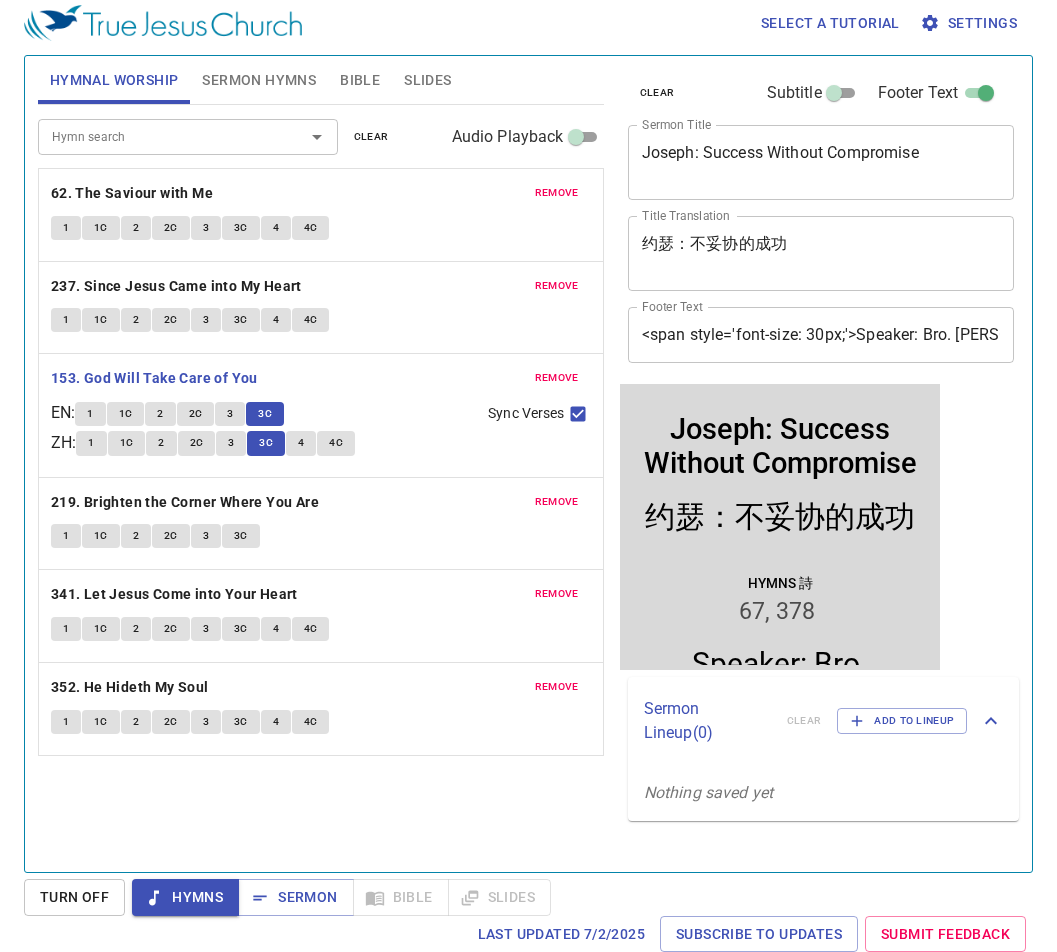 type 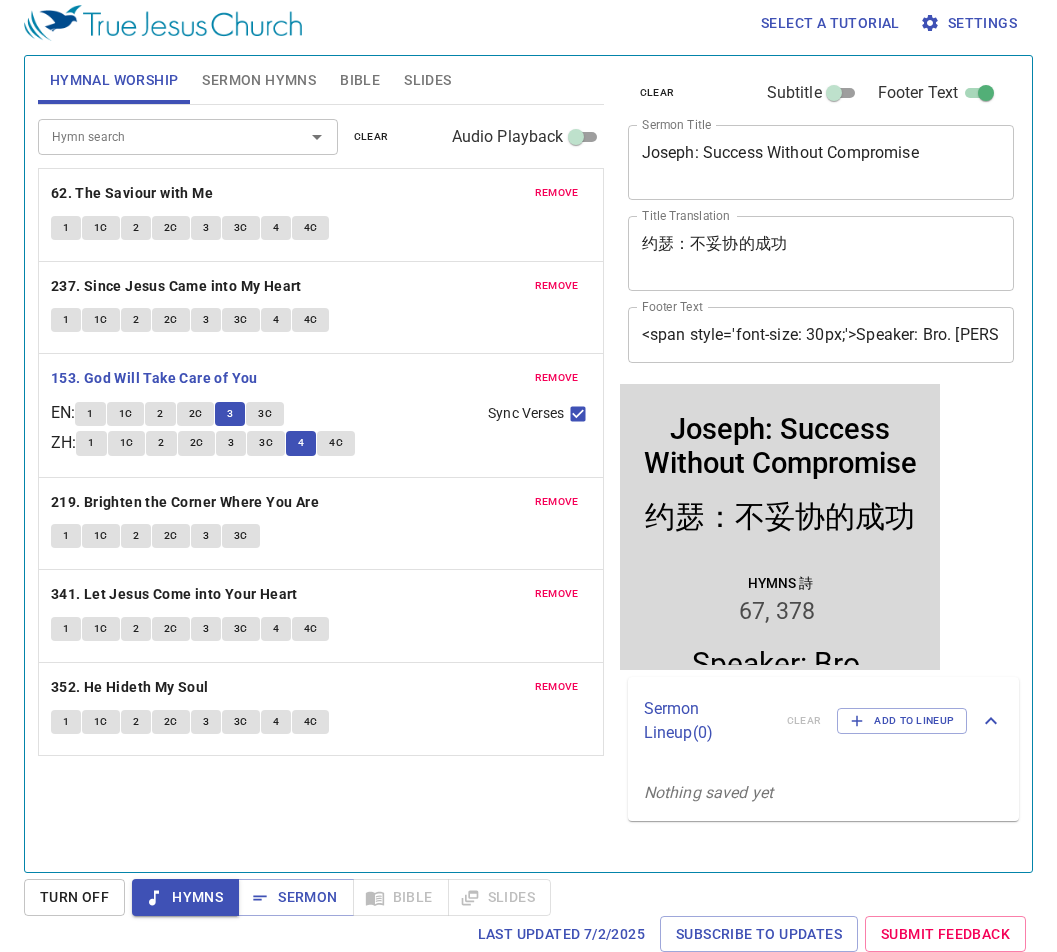 scroll, scrollTop: 9, scrollLeft: 0, axis: vertical 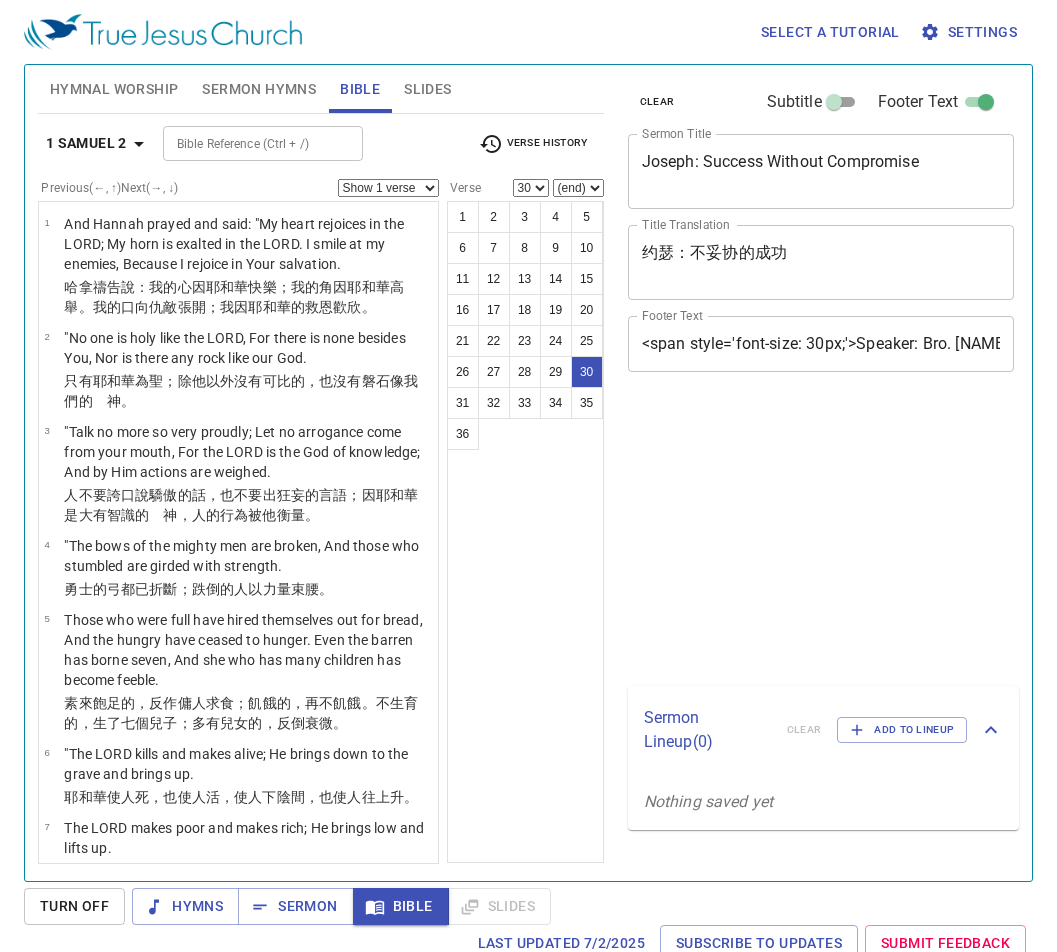select on "30" 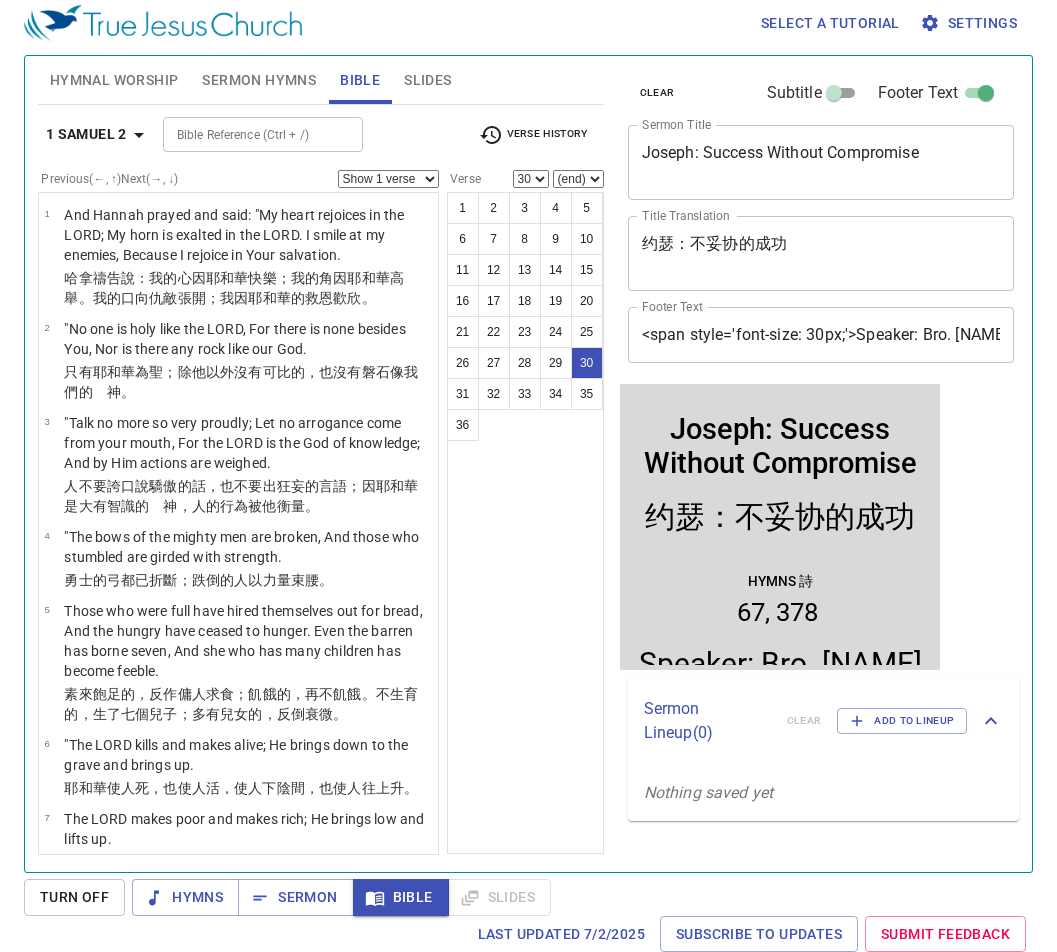 scroll, scrollTop: 9, scrollLeft: 0, axis: vertical 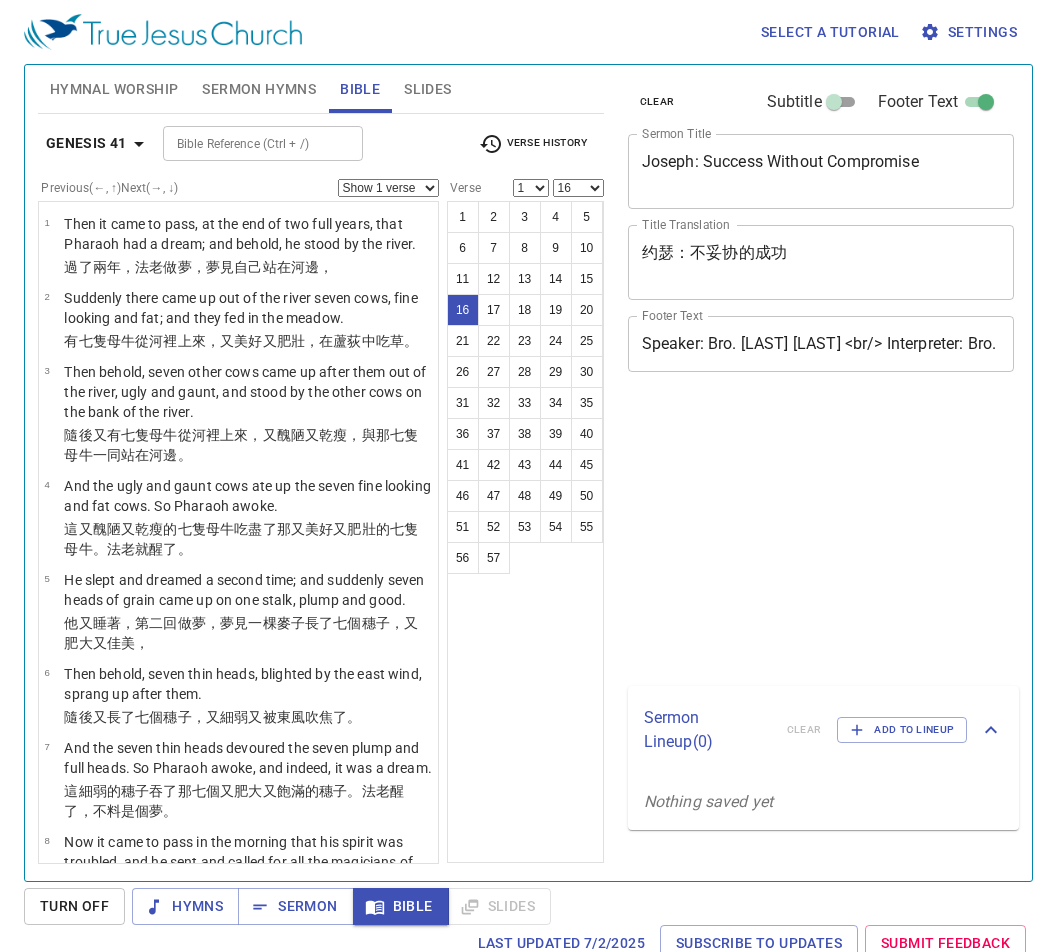 select on "16" 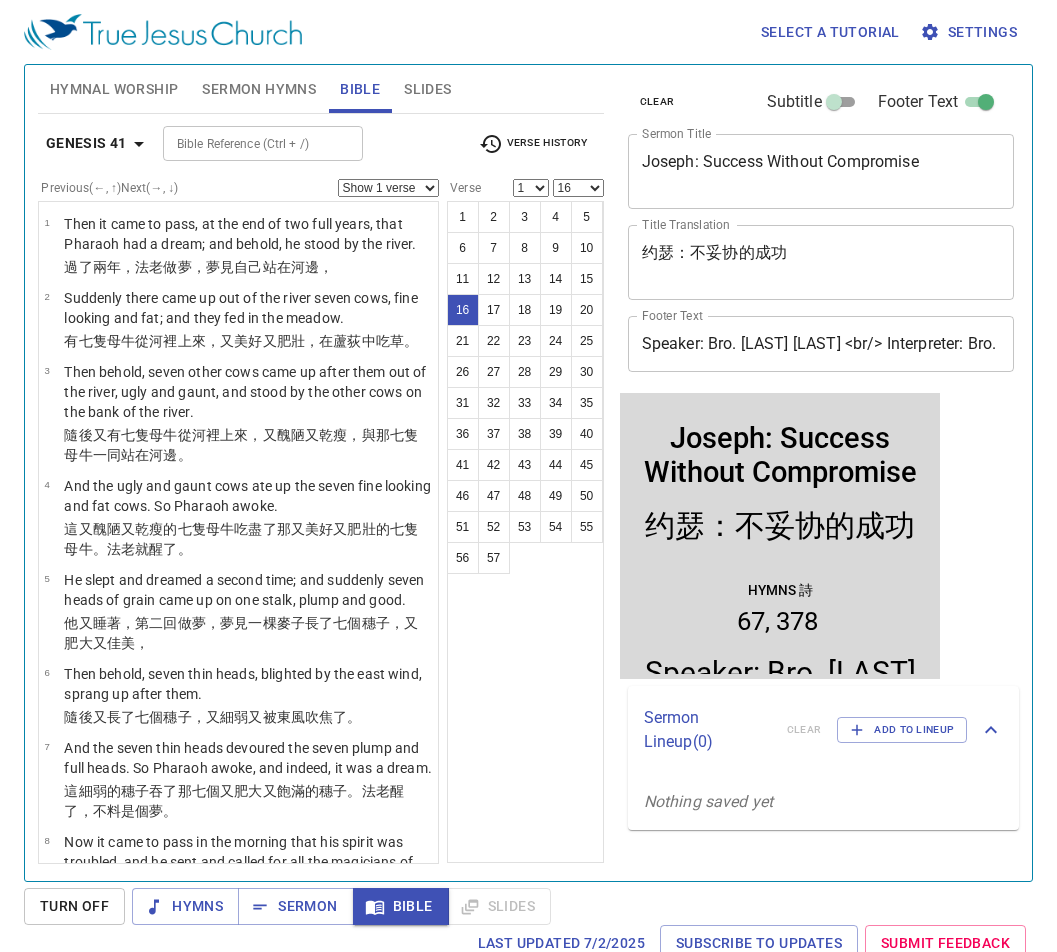 scroll, scrollTop: 1400, scrollLeft: 0, axis: vertical 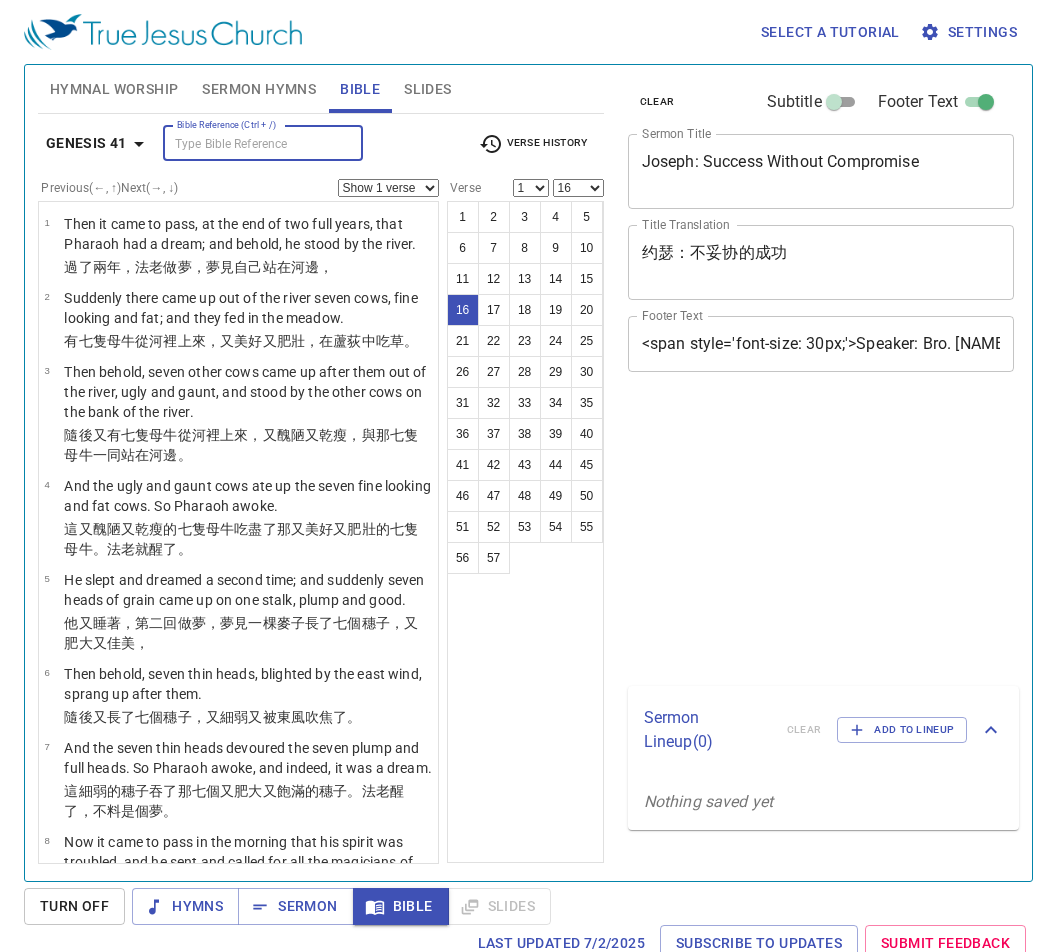 select on "16" 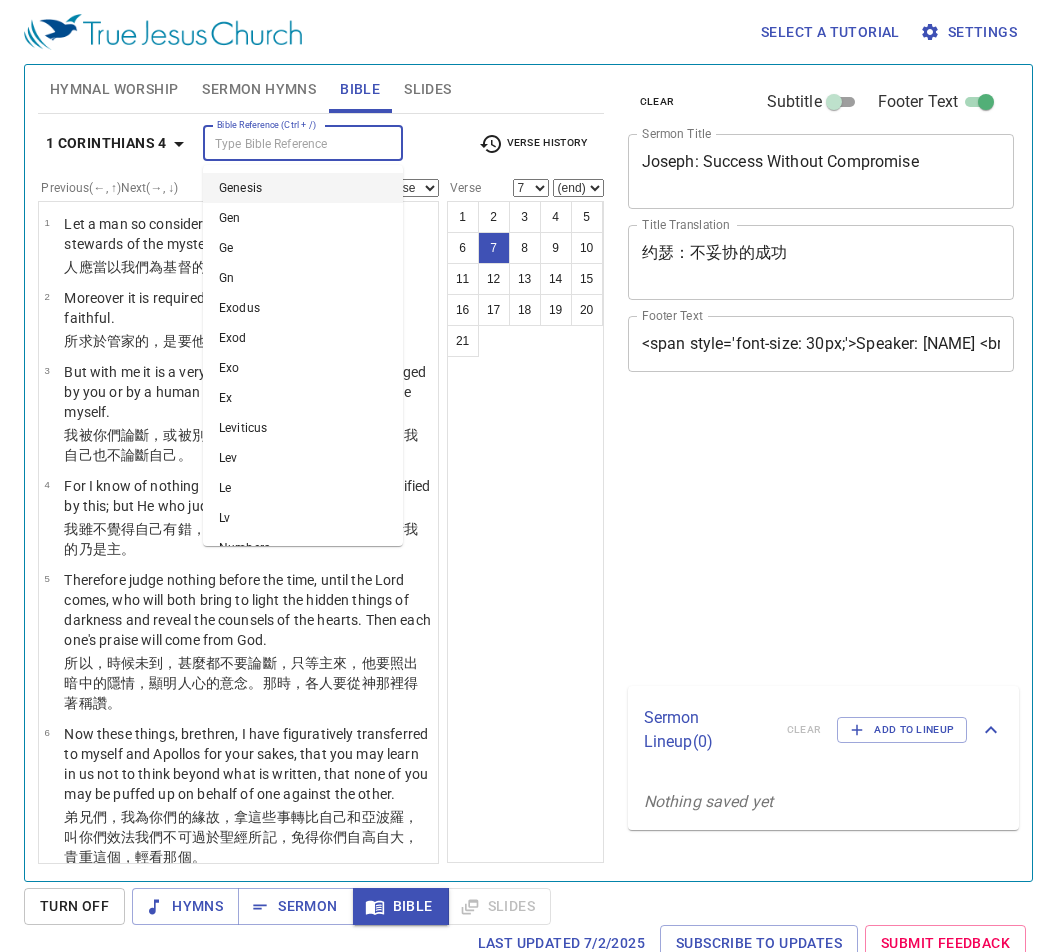 select on "7" 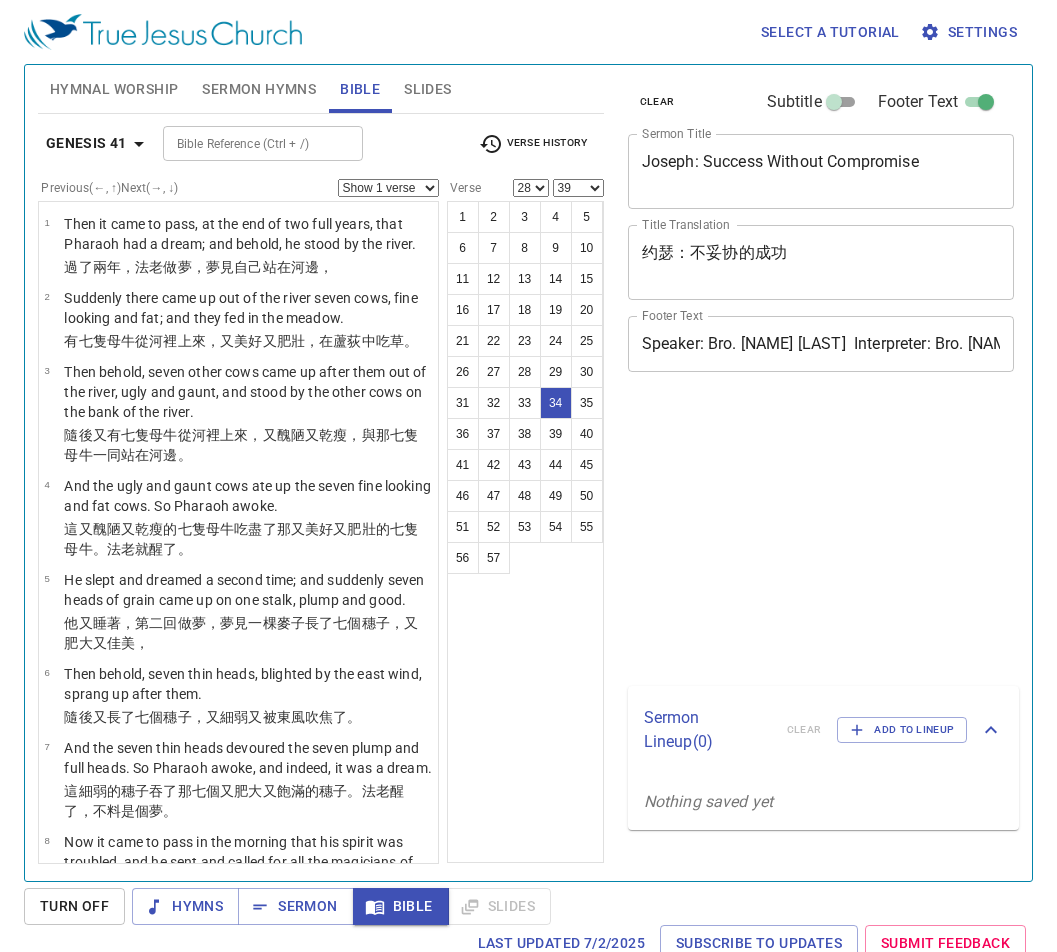 select on "28" 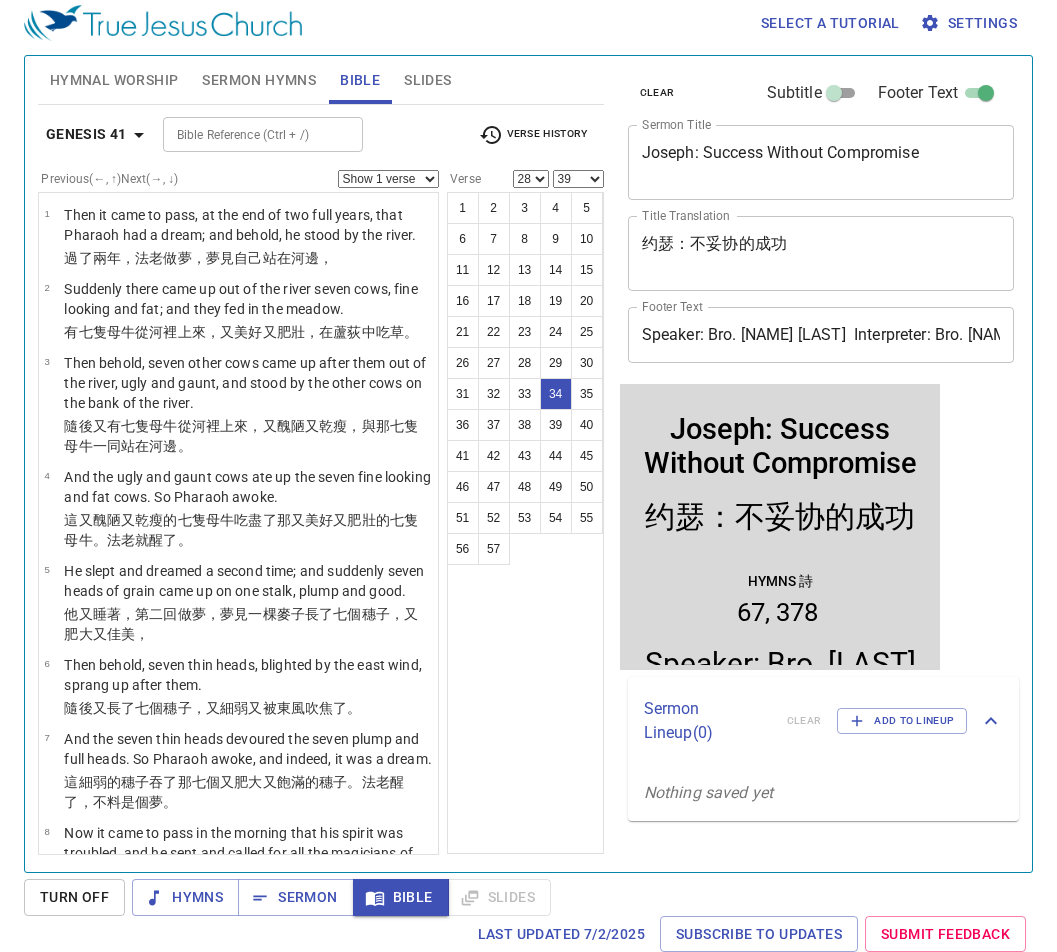 scroll, scrollTop: 9, scrollLeft: 0, axis: vertical 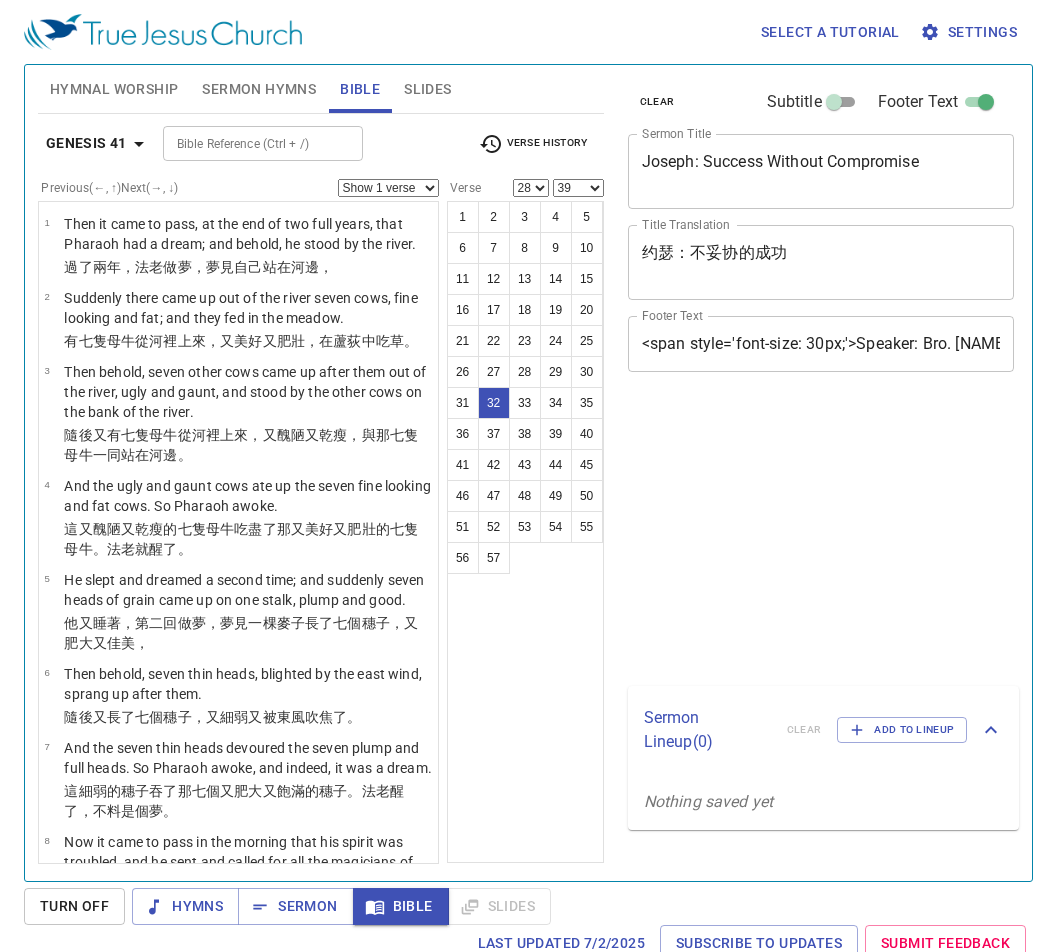 select on "28" 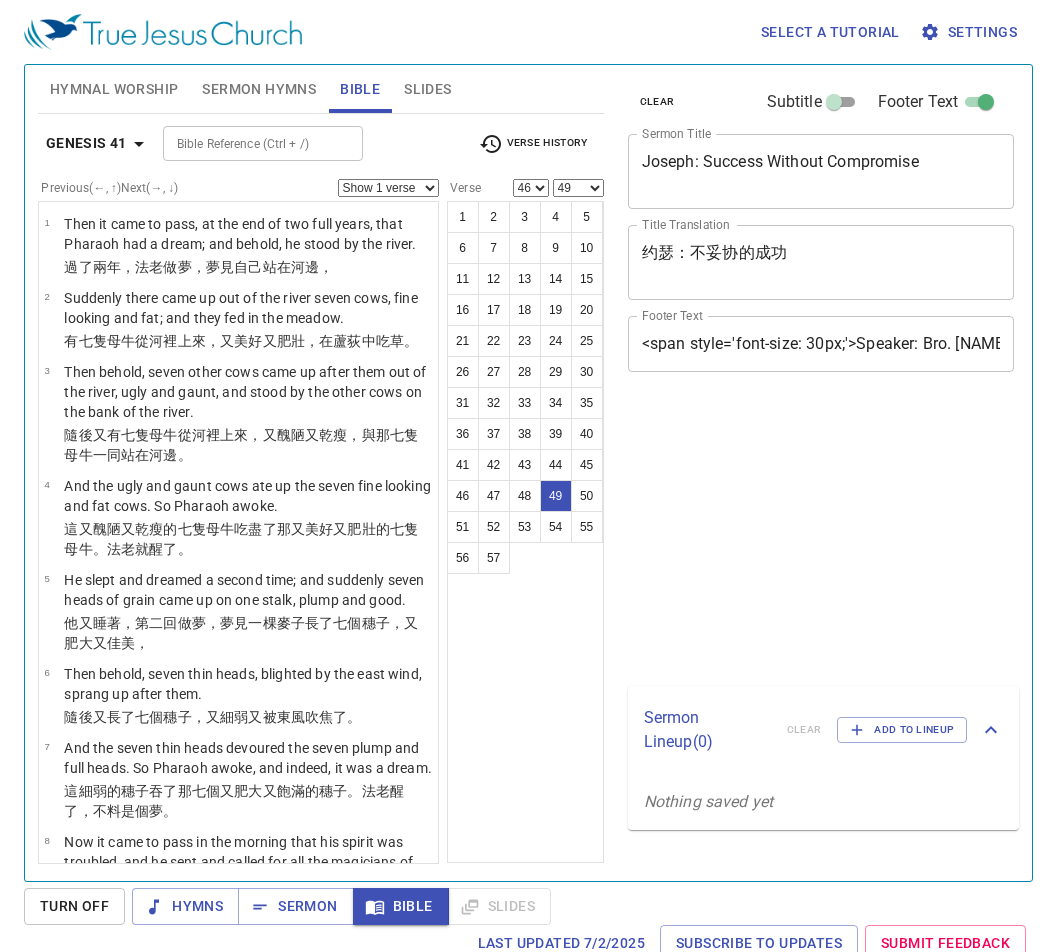 select on "46" 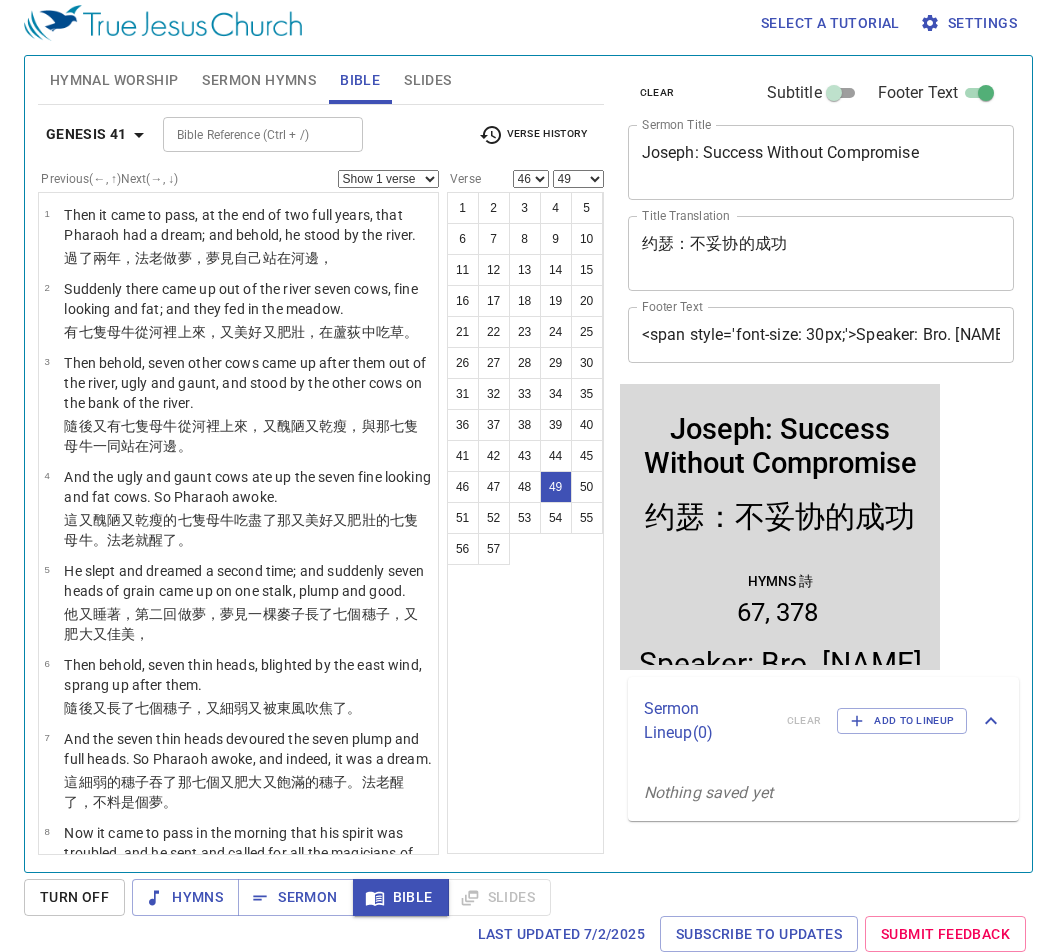 scroll, scrollTop: 9, scrollLeft: 0, axis: vertical 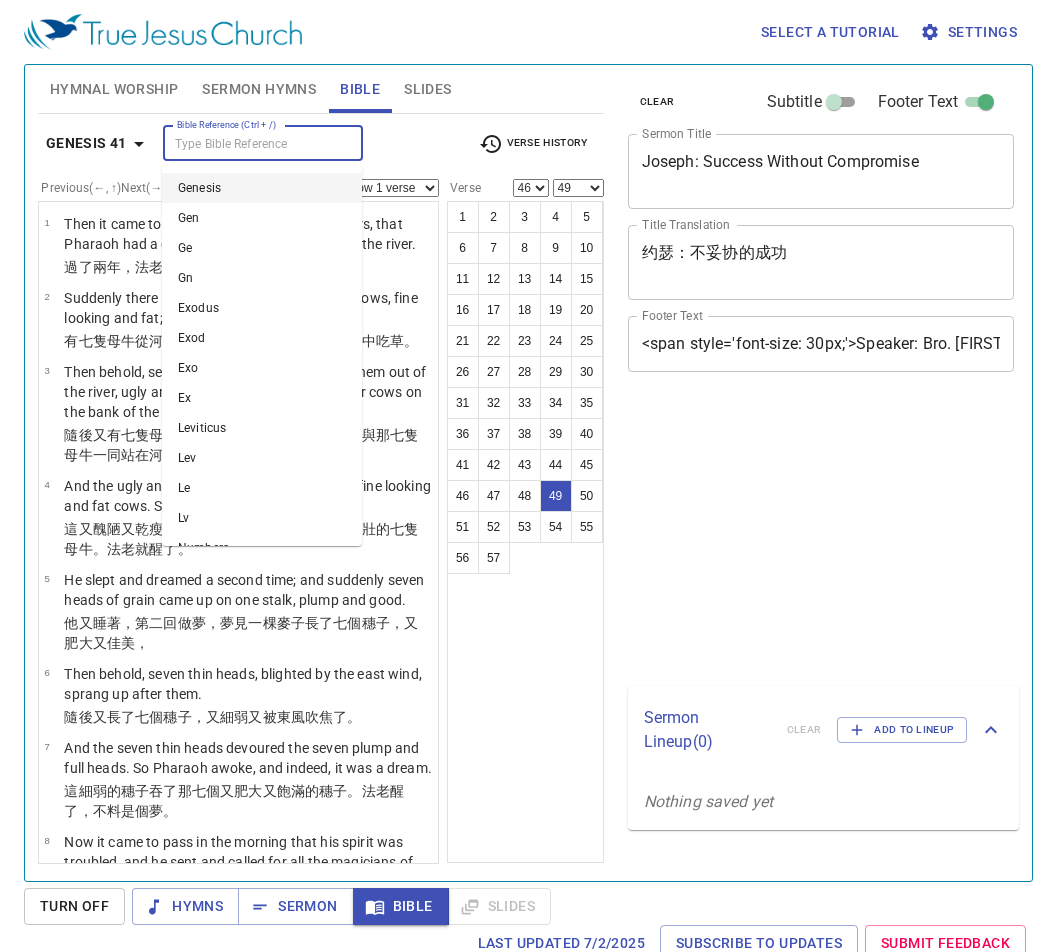 select on "46" 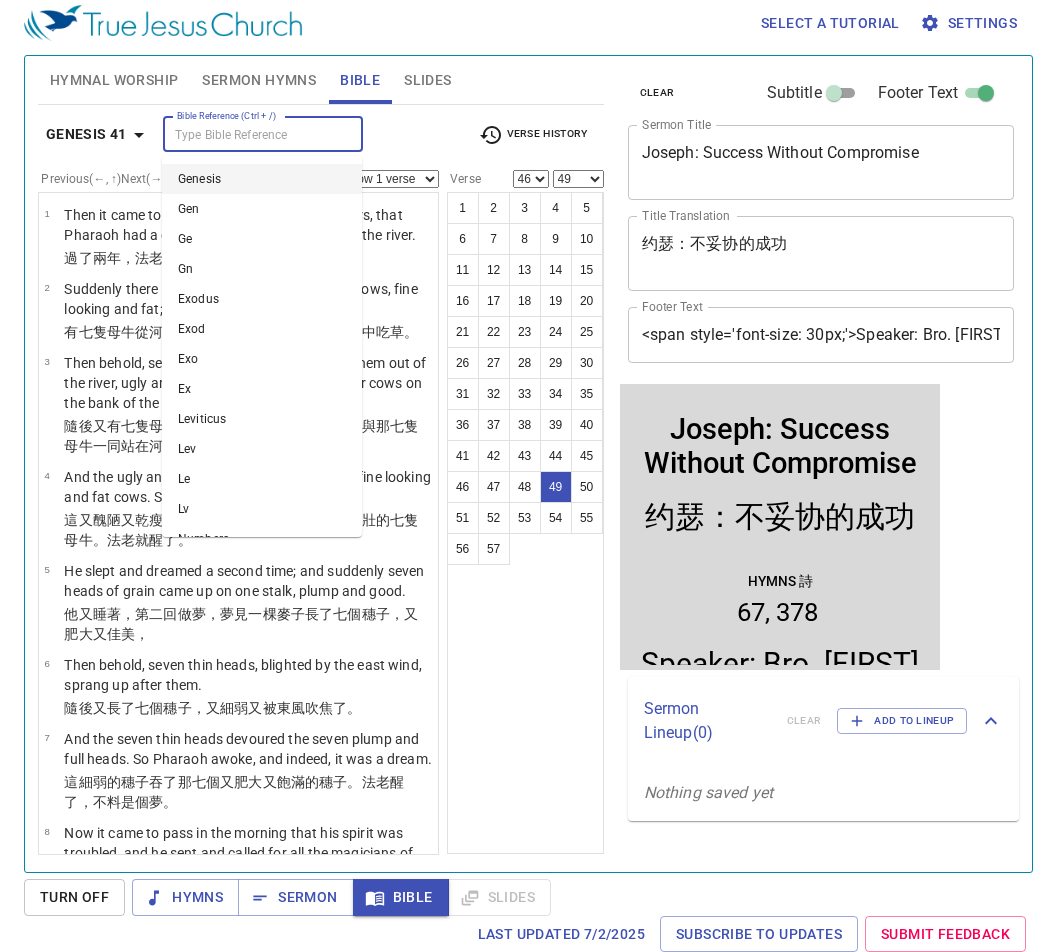 scroll, scrollTop: 9, scrollLeft: 0, axis: vertical 